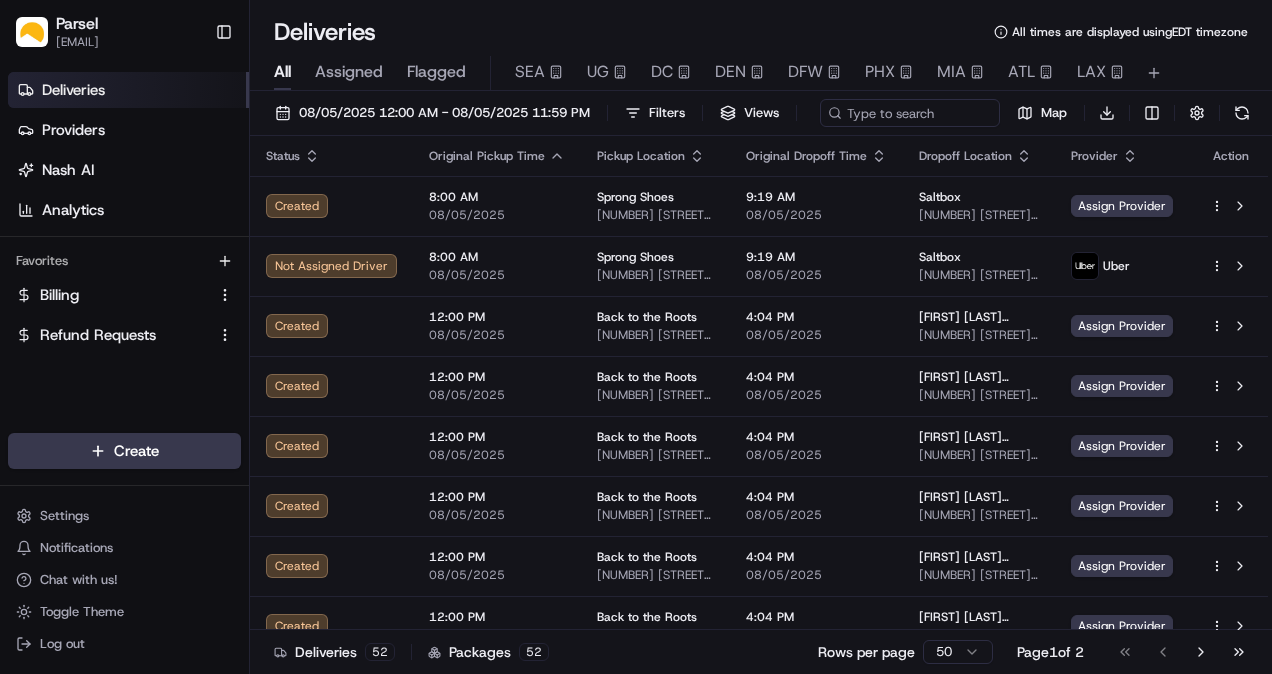 scroll, scrollTop: 0, scrollLeft: 0, axis: both 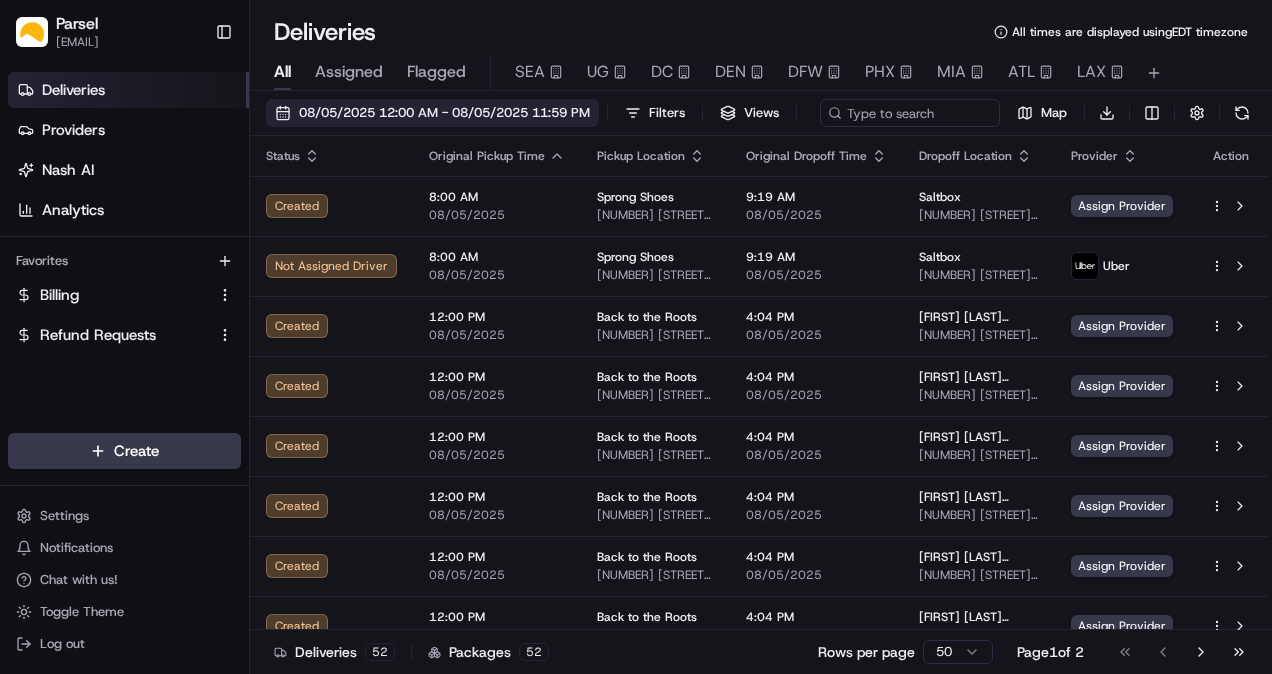 click on "08/05/2025 12:00 AM - 08/05/2025 11:59 PM" at bounding box center [444, 113] 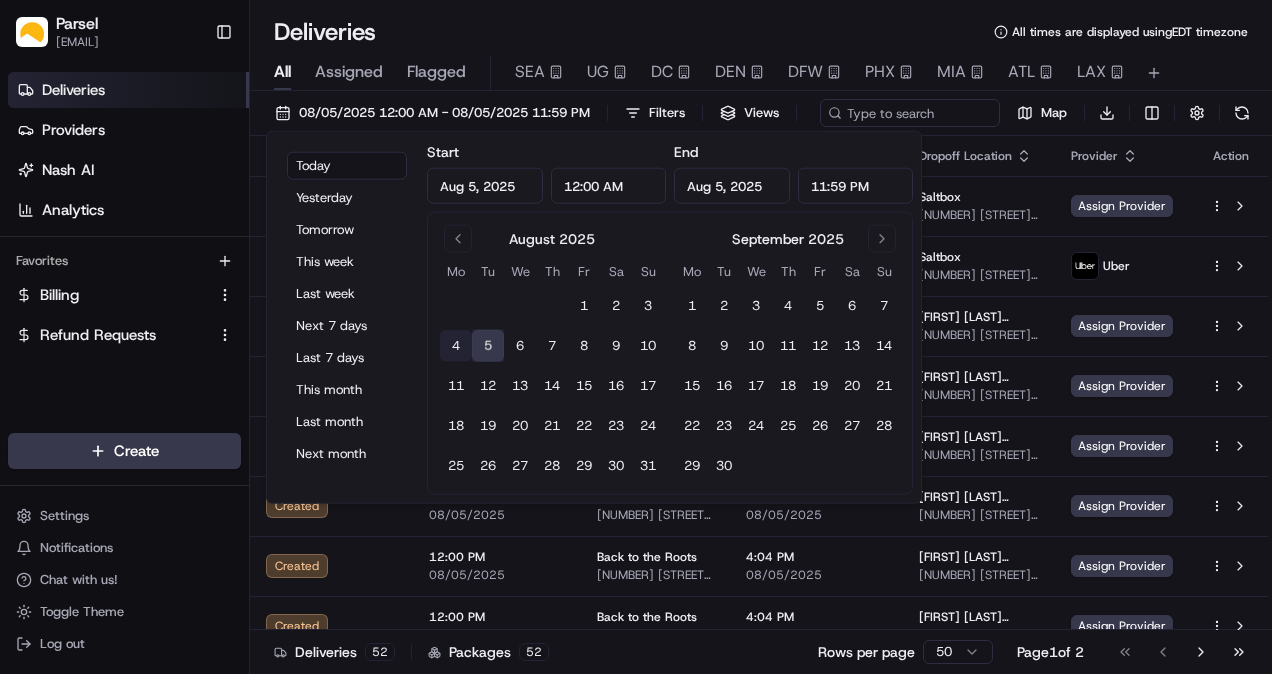 click on "4" at bounding box center [456, 346] 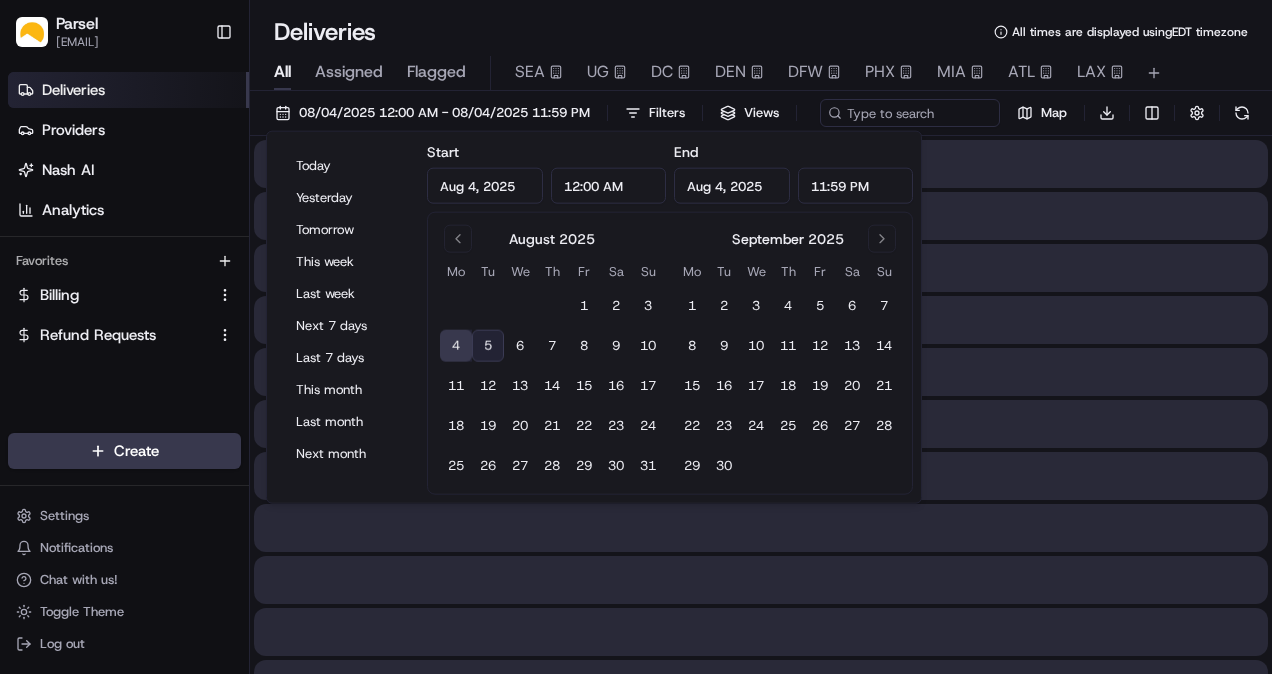 click on "4" at bounding box center (456, 346) 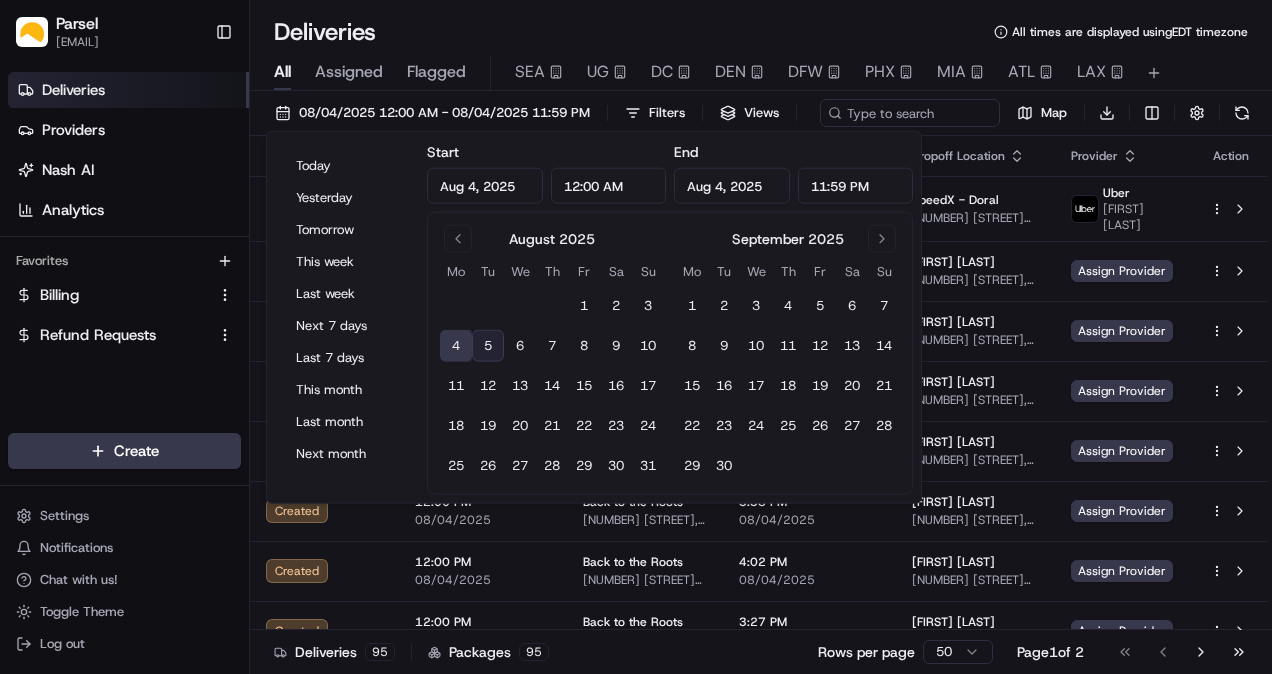 click on "Assigned" at bounding box center [349, 72] 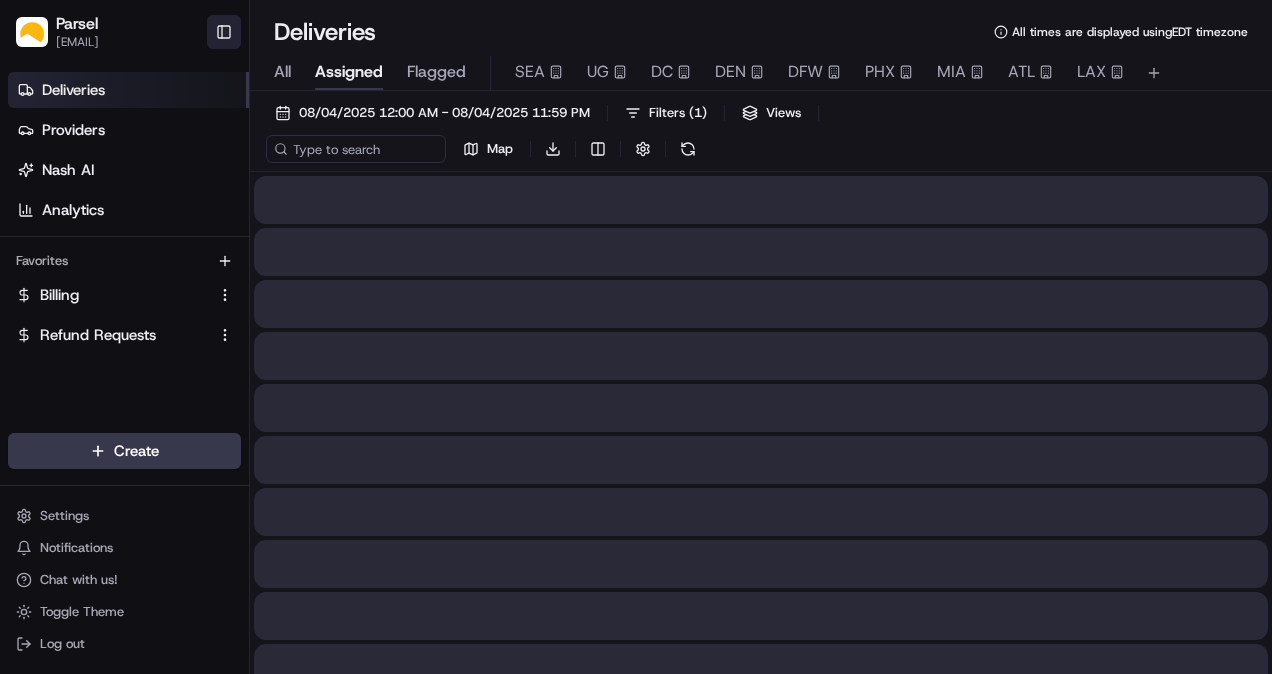 click on "Toggle Sidebar" at bounding box center [224, 32] 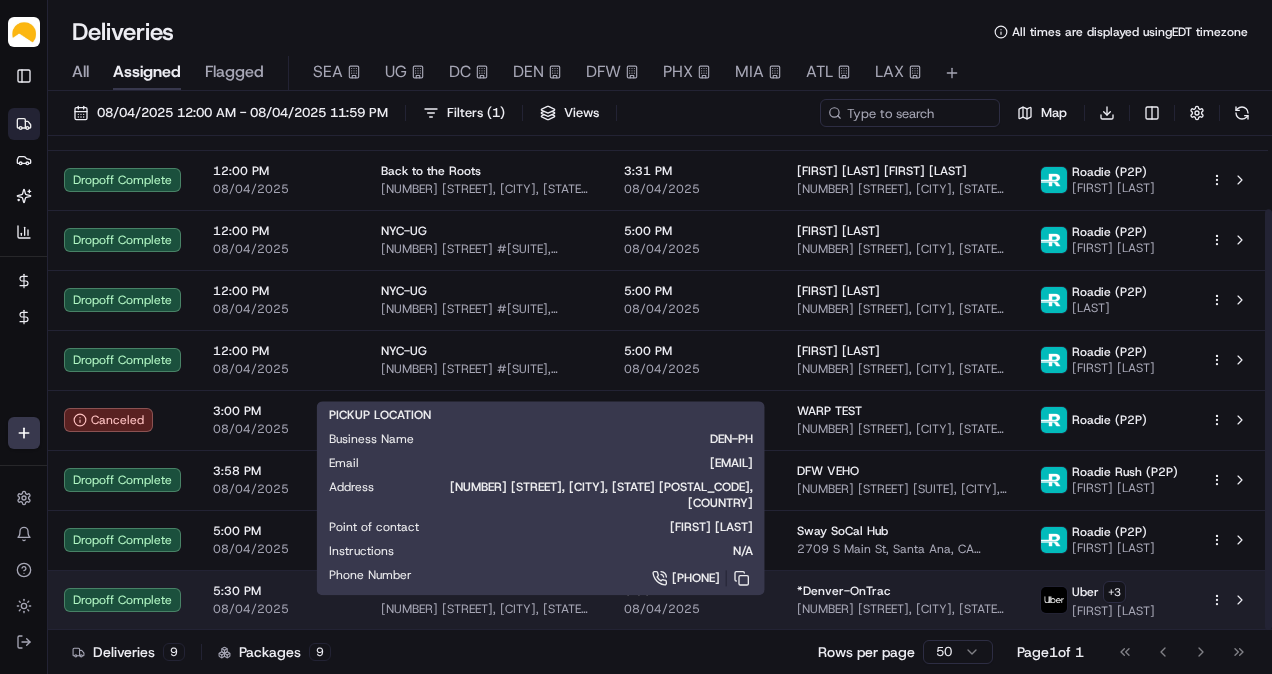 scroll, scrollTop: 0, scrollLeft: 0, axis: both 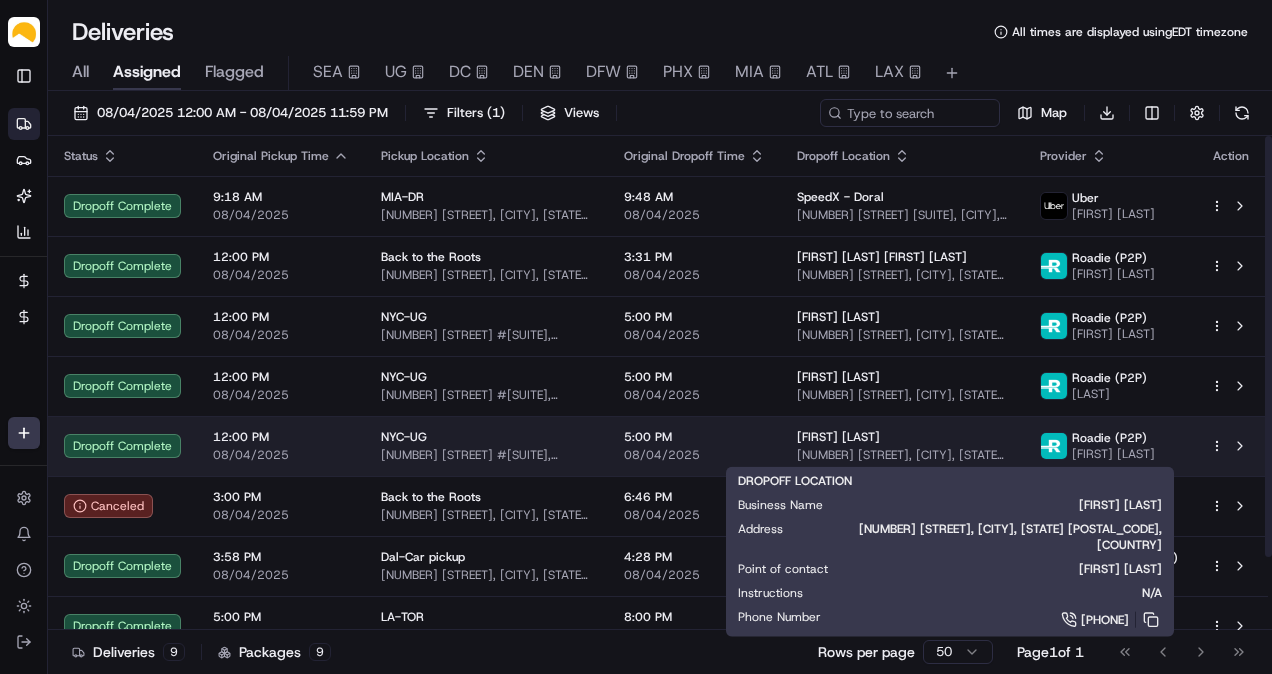 click on "[FIRST] [LAST]" at bounding box center [902, 437] 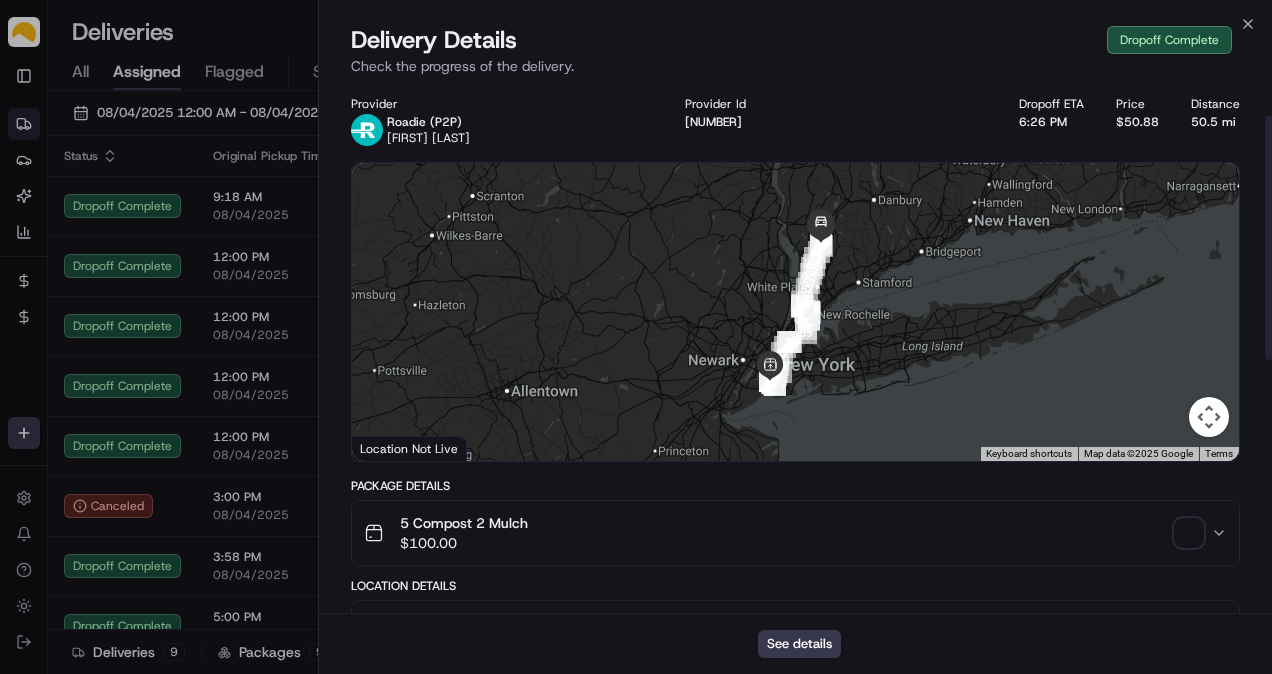 scroll, scrollTop: 166, scrollLeft: 0, axis: vertical 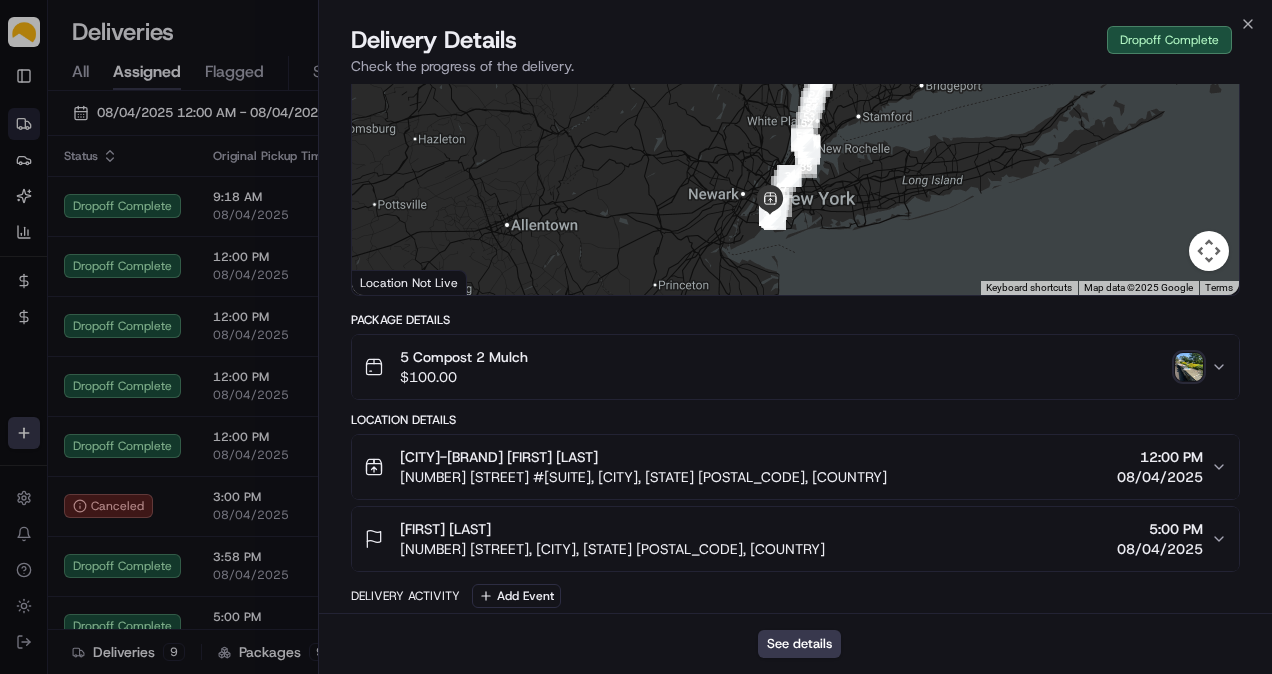 click at bounding box center (1189, 367) 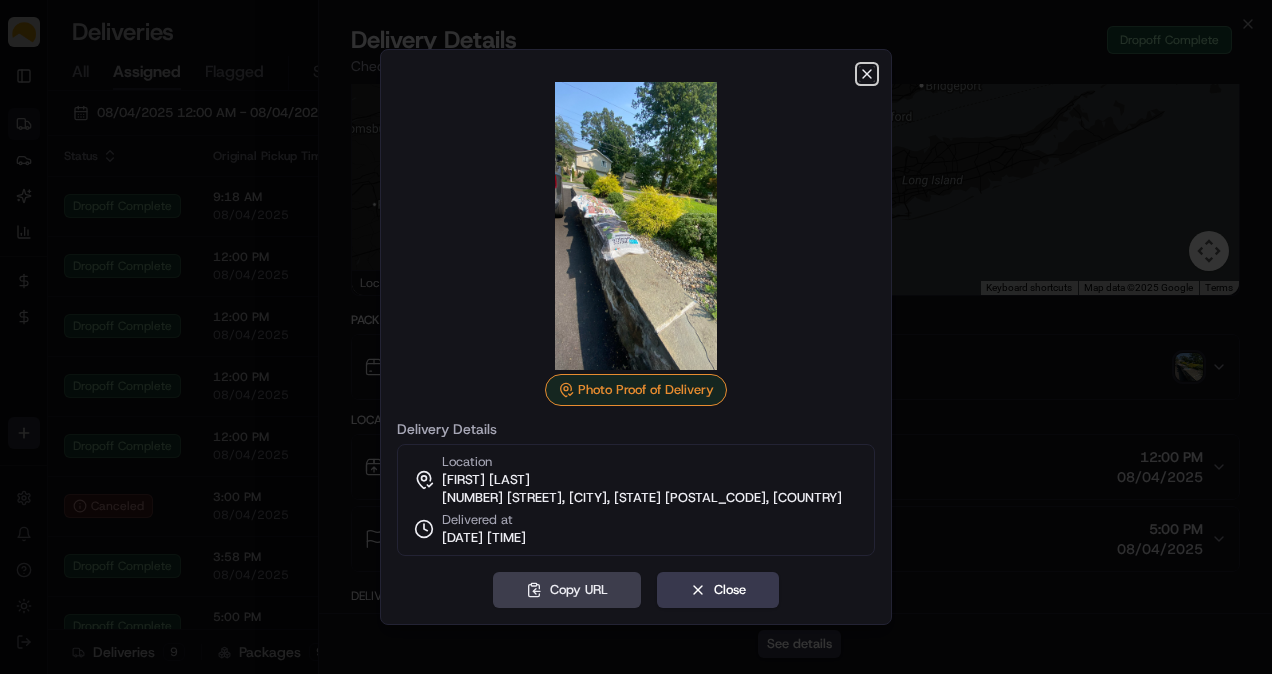 click 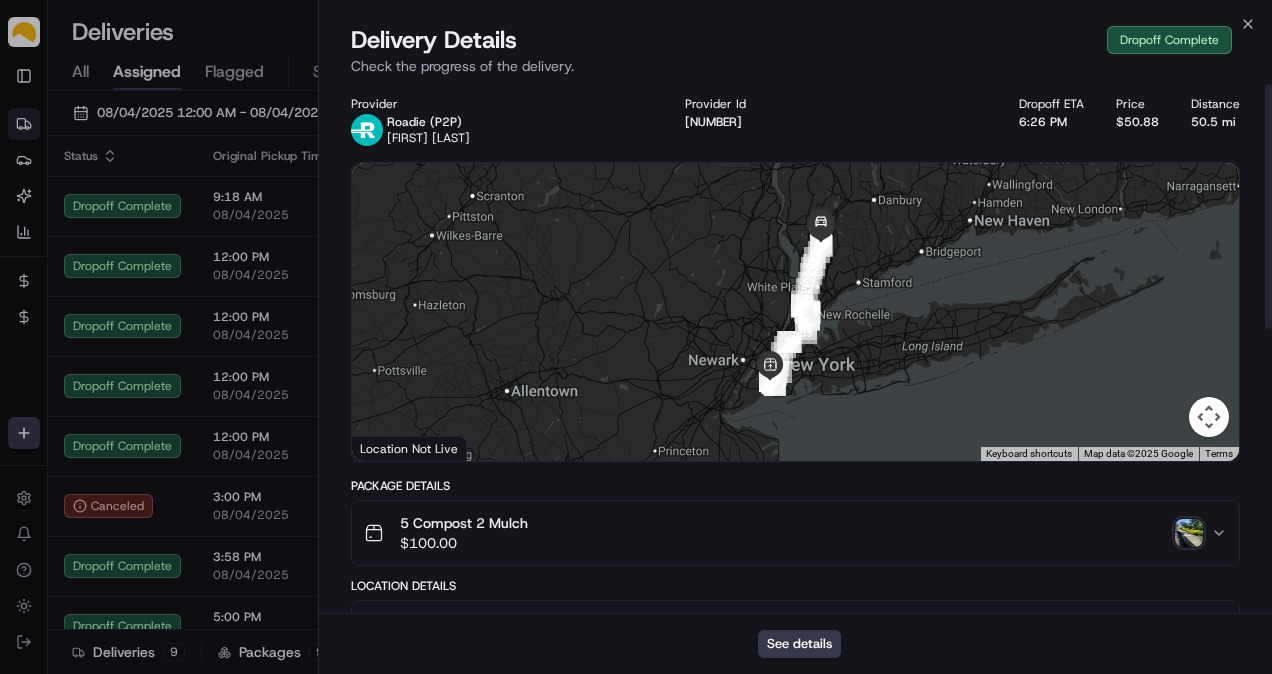scroll, scrollTop: 0, scrollLeft: 0, axis: both 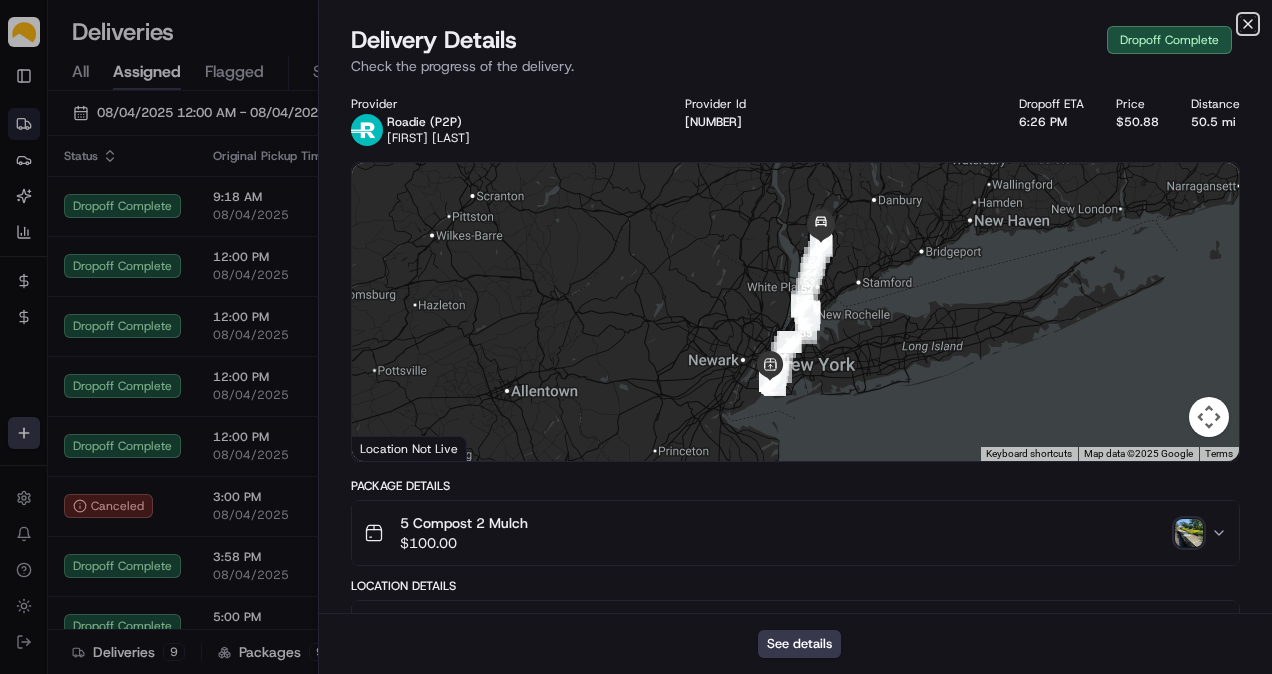 click 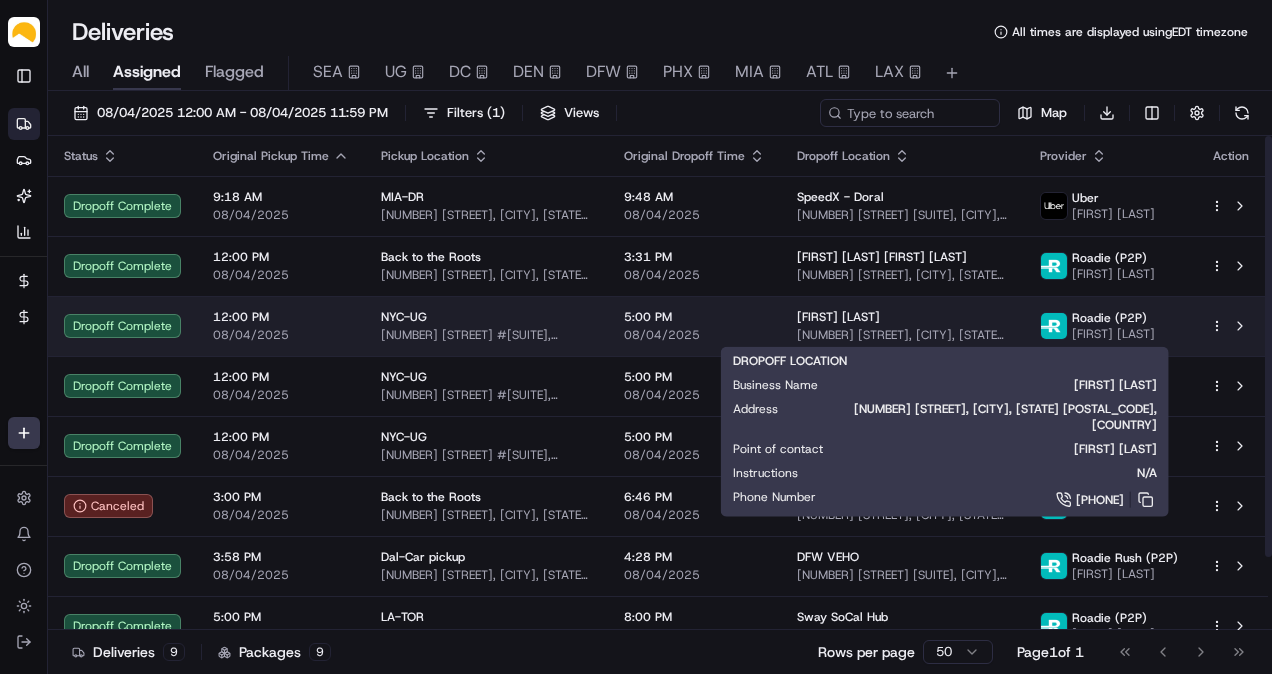 click on "[NUMBER] [STREET], [CITY], [STATE] [POSTAL_CODE], [COUNTRY]" at bounding box center (902, 335) 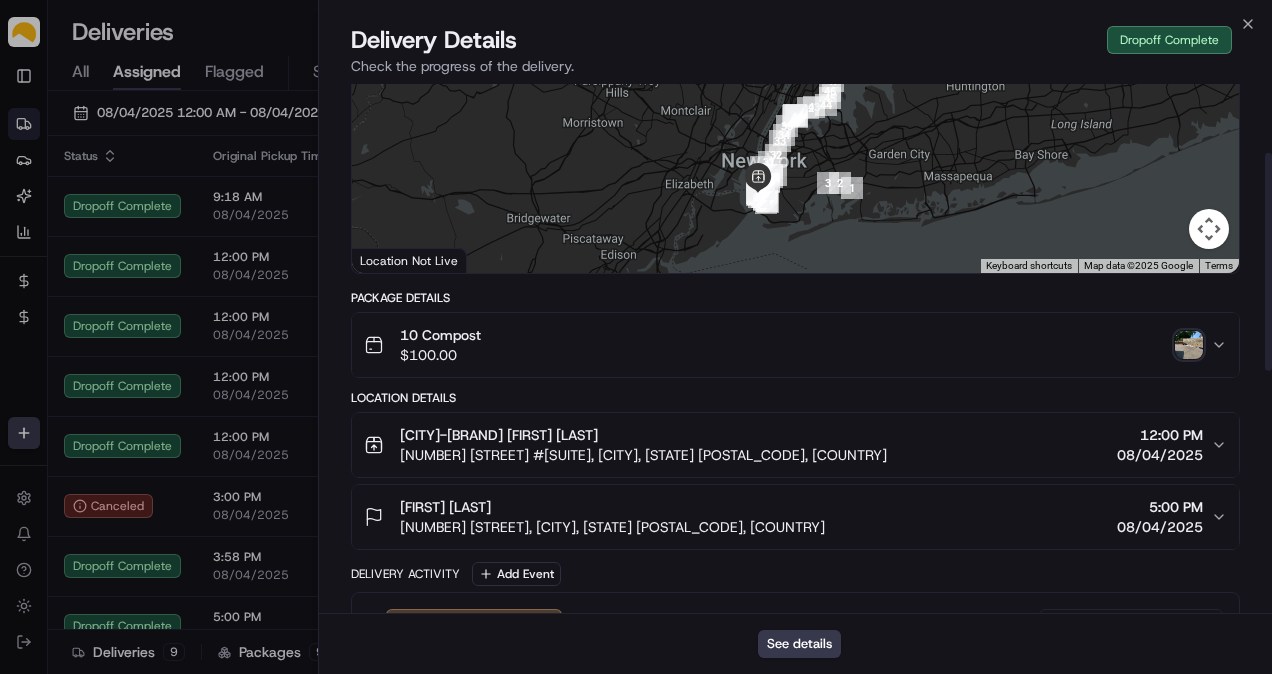 scroll, scrollTop: 166, scrollLeft: 0, axis: vertical 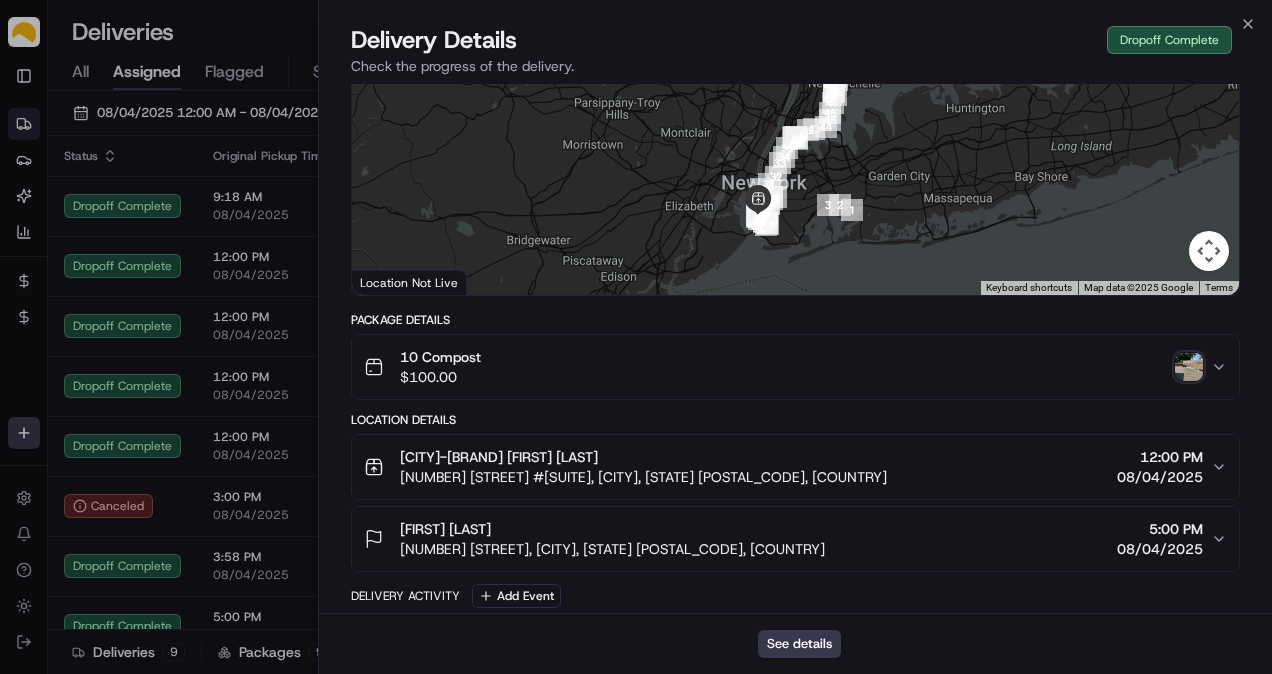 click at bounding box center (1189, 367) 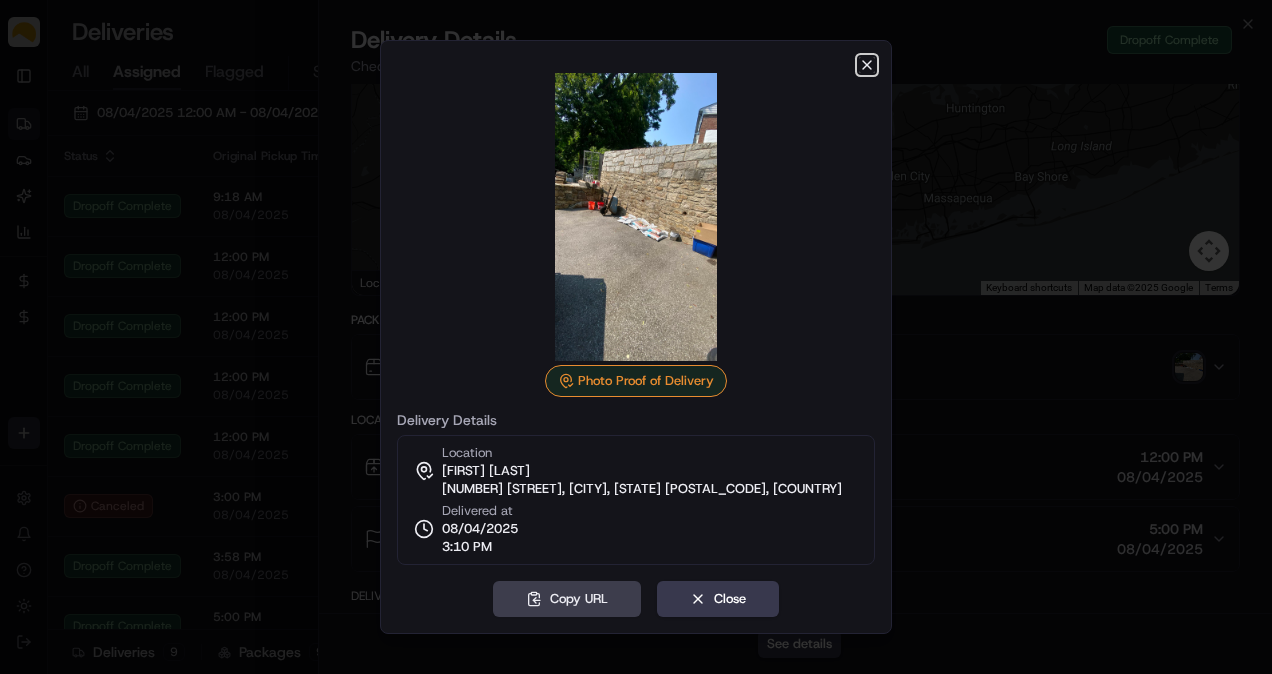 click 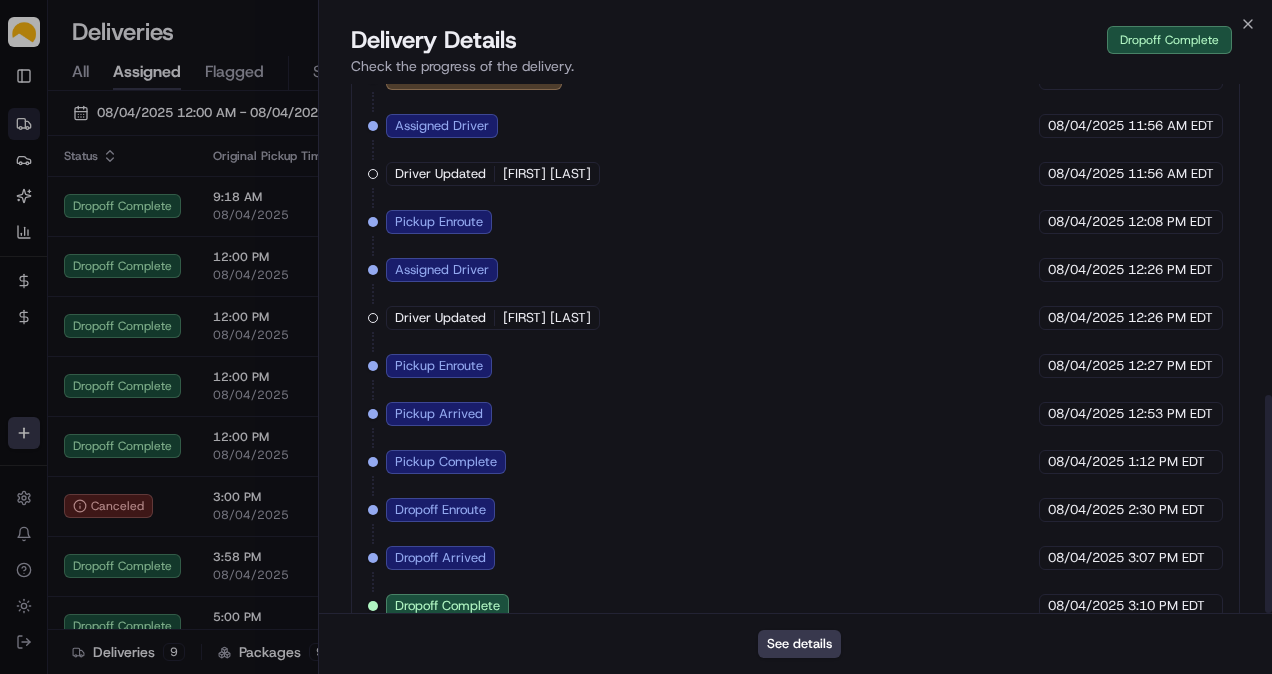 scroll, scrollTop: 754, scrollLeft: 0, axis: vertical 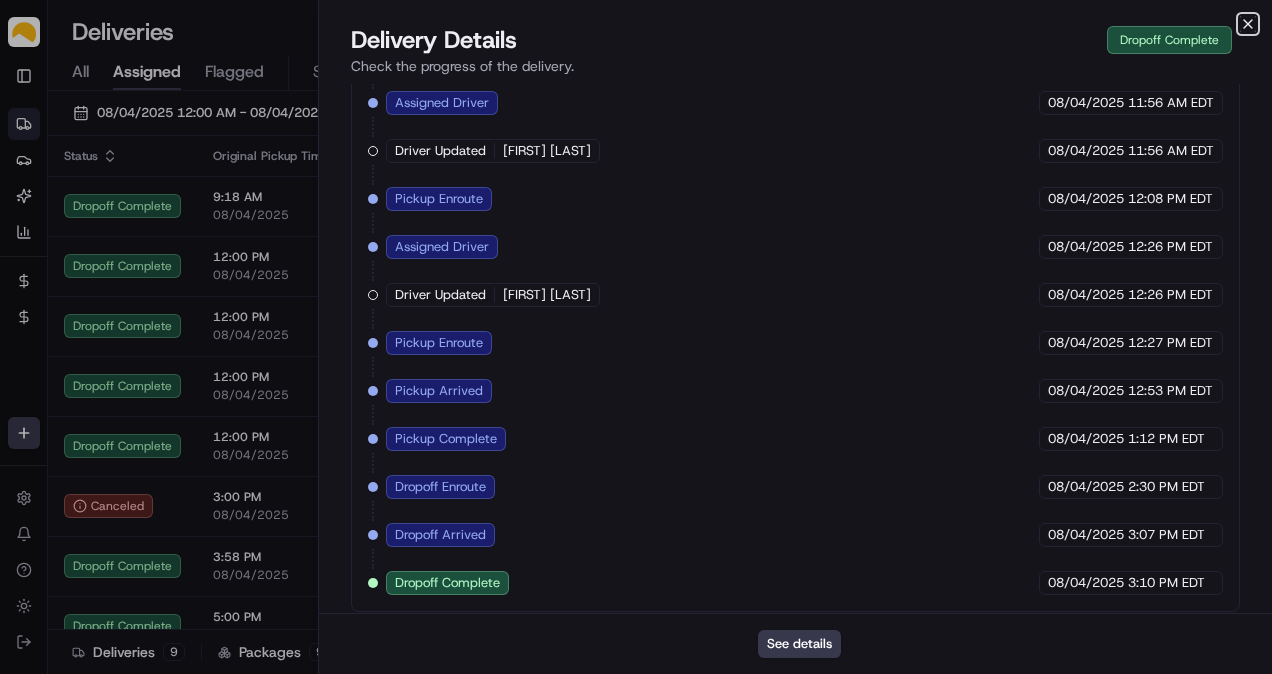 click 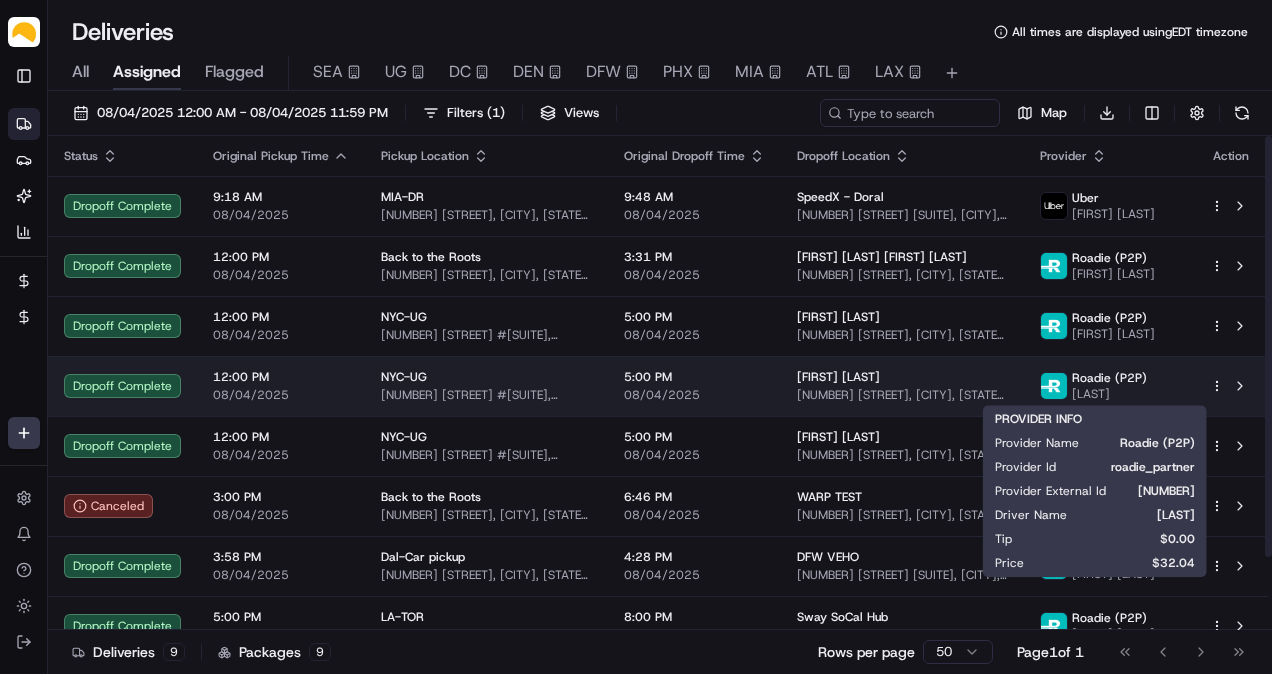click on "[FIRST] [LAST]" at bounding box center [1109, 394] 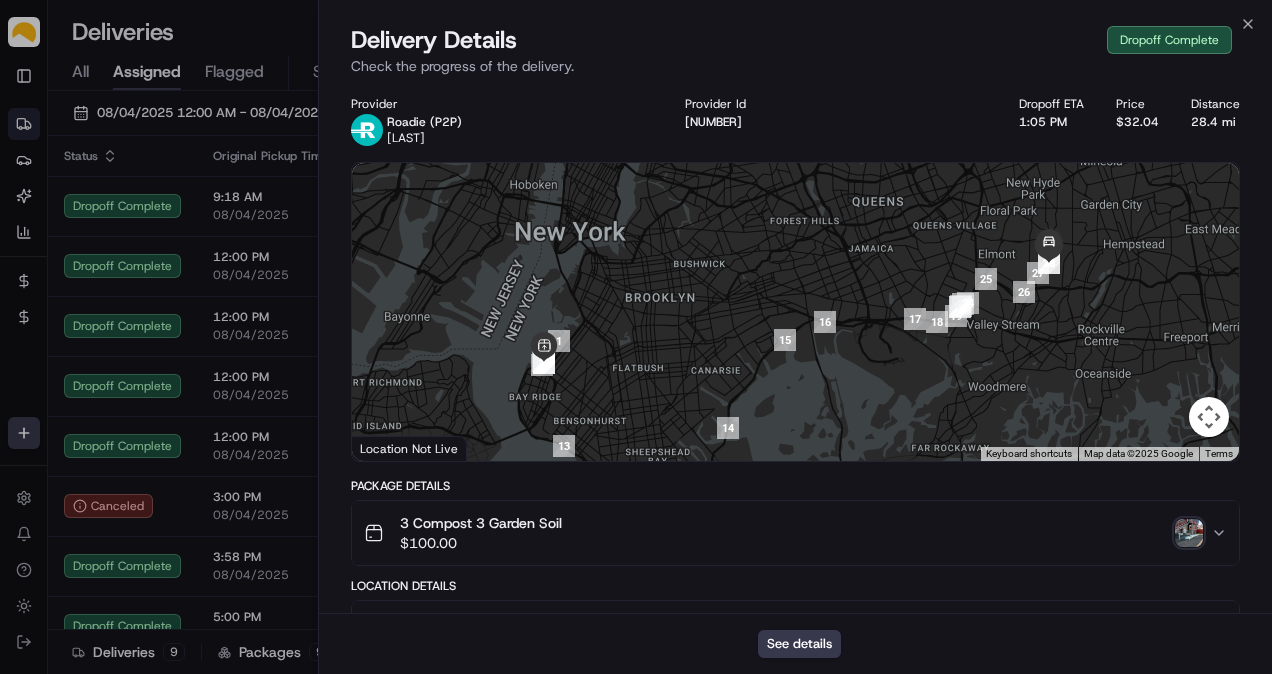 click at bounding box center [1189, 533] 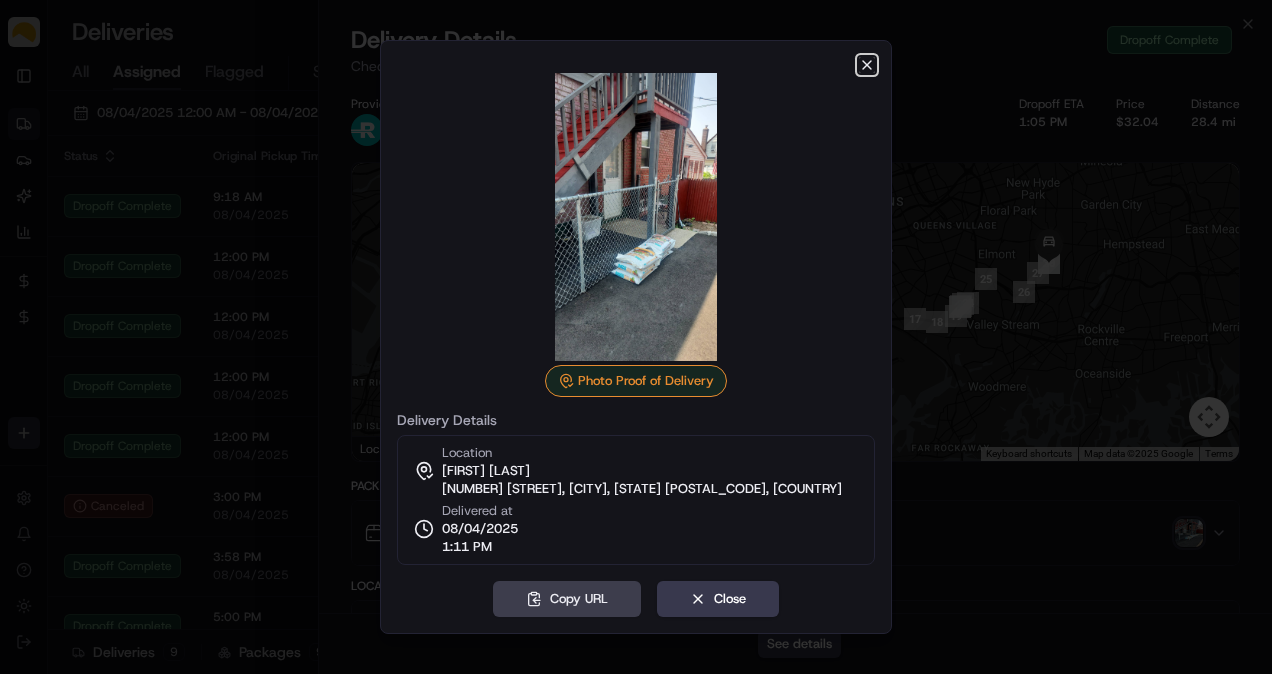 click 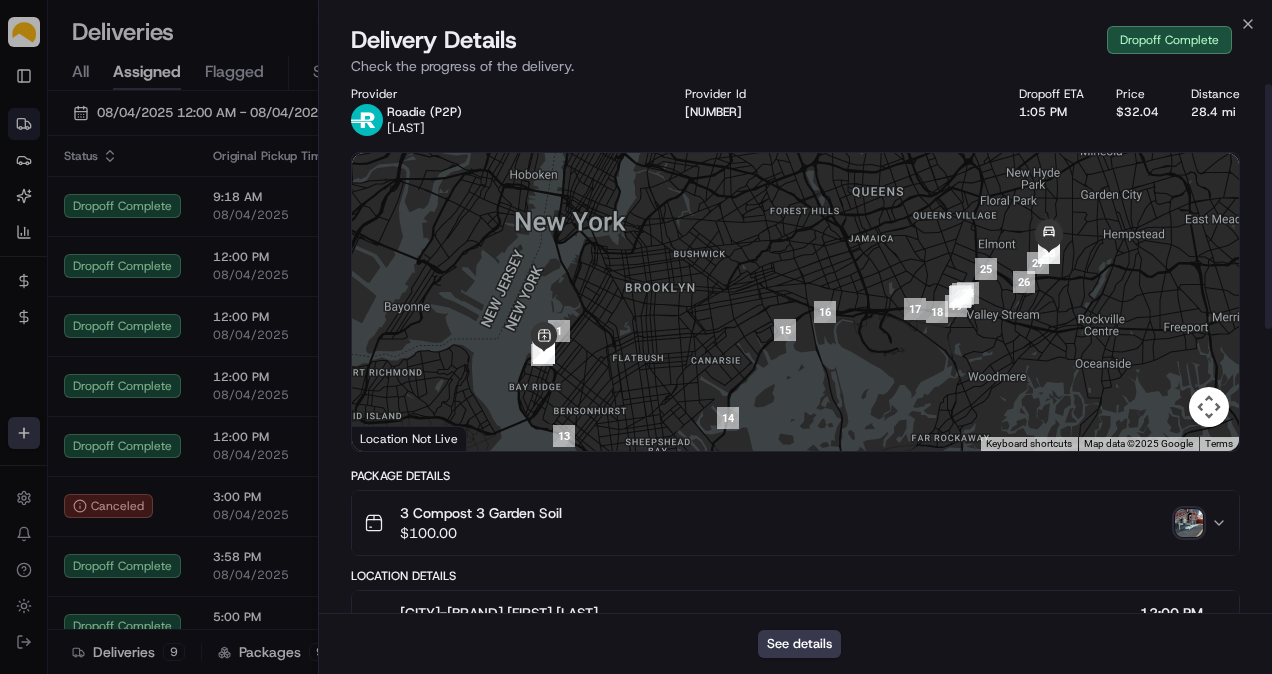 scroll, scrollTop: 0, scrollLeft: 0, axis: both 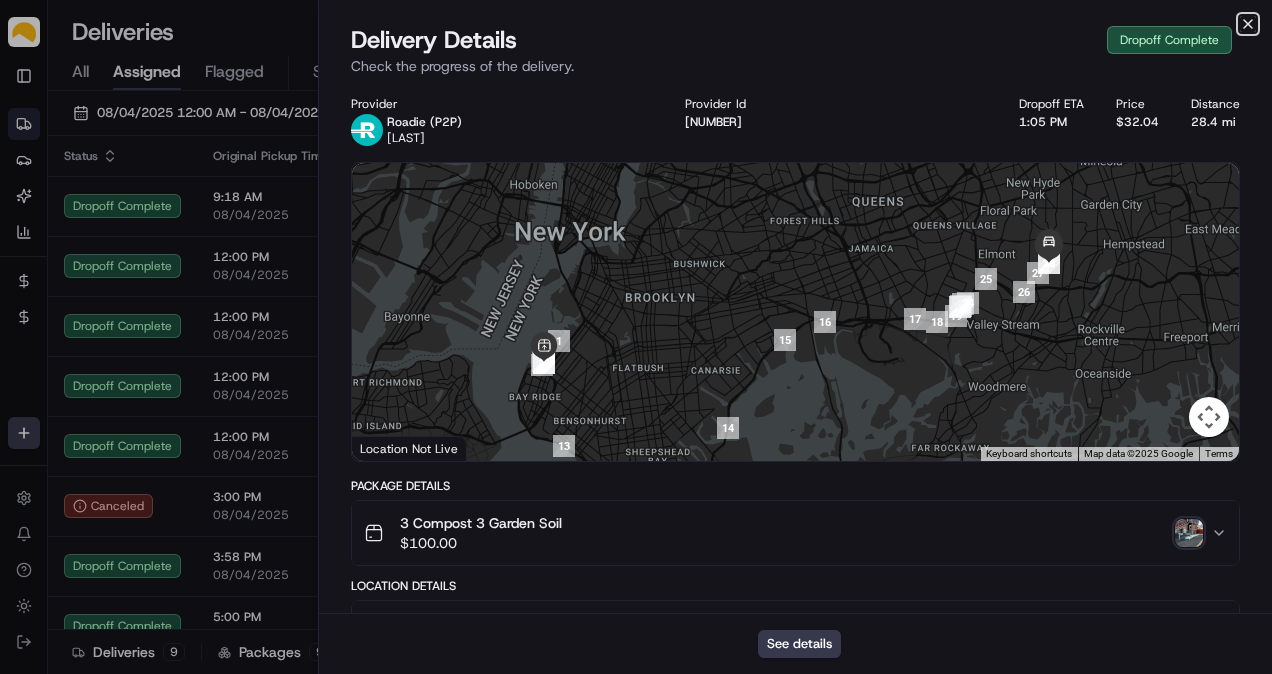 click 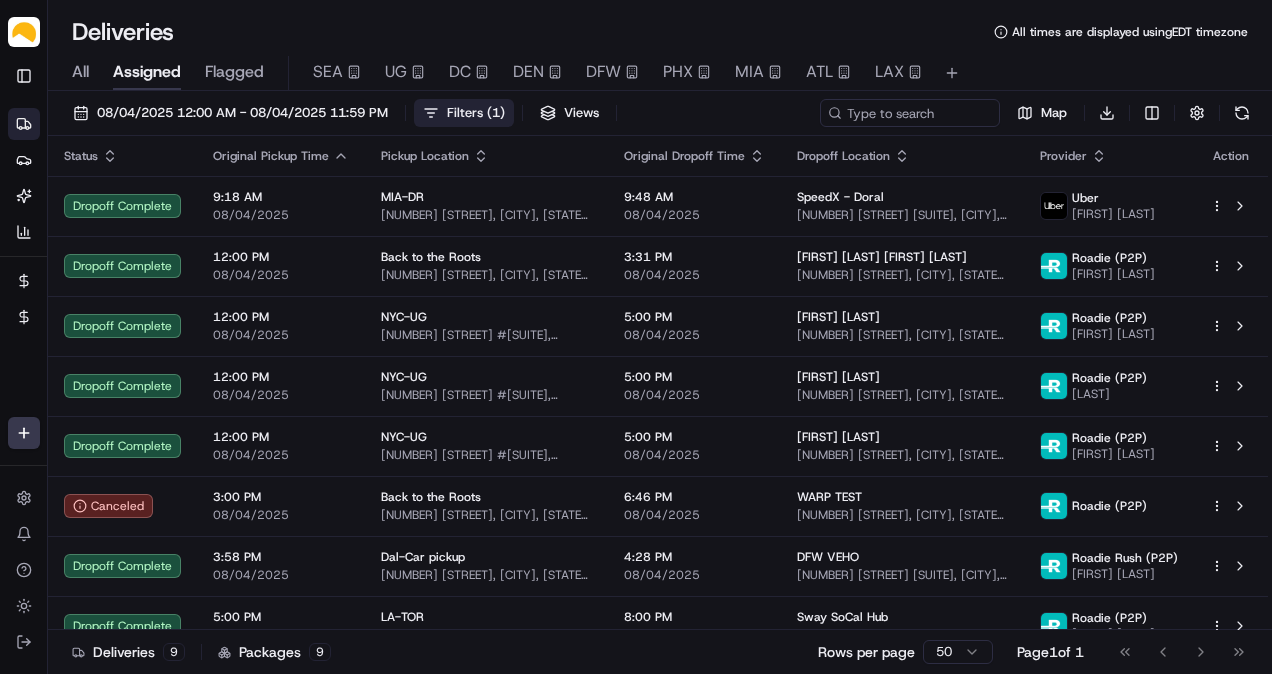 click on "Filters ( 1 )" at bounding box center [476, 113] 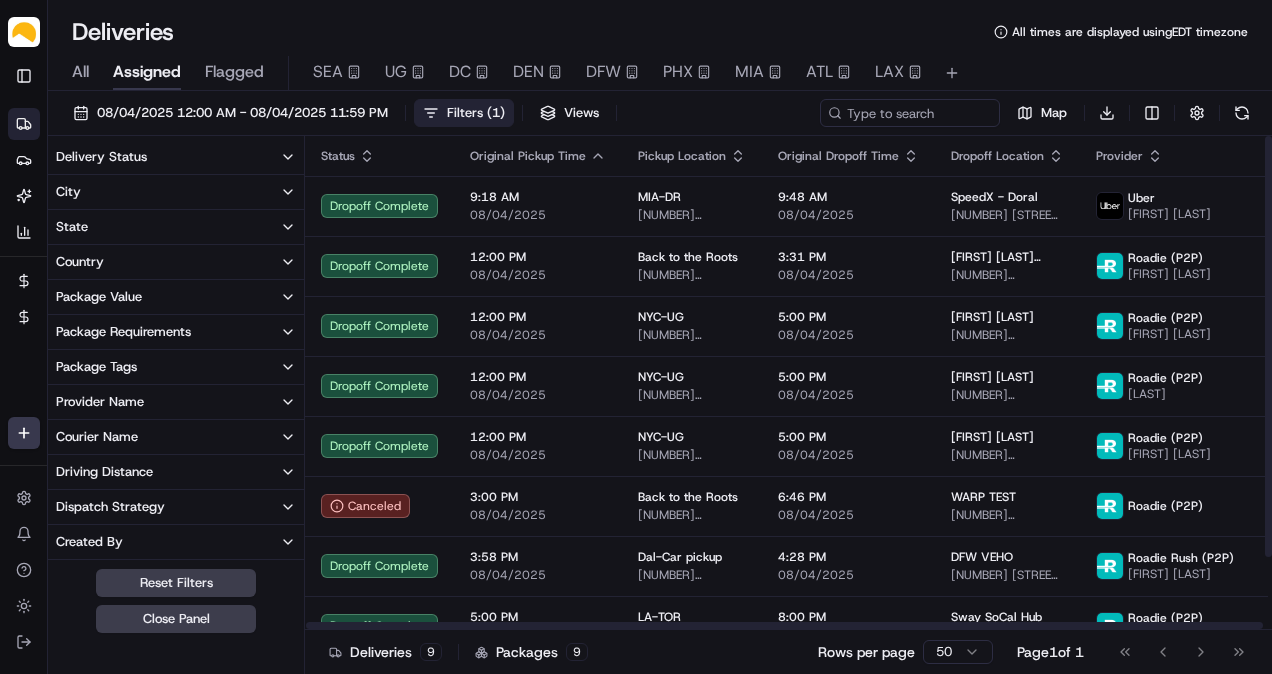 click on "Delivery Status" at bounding box center (176, 157) 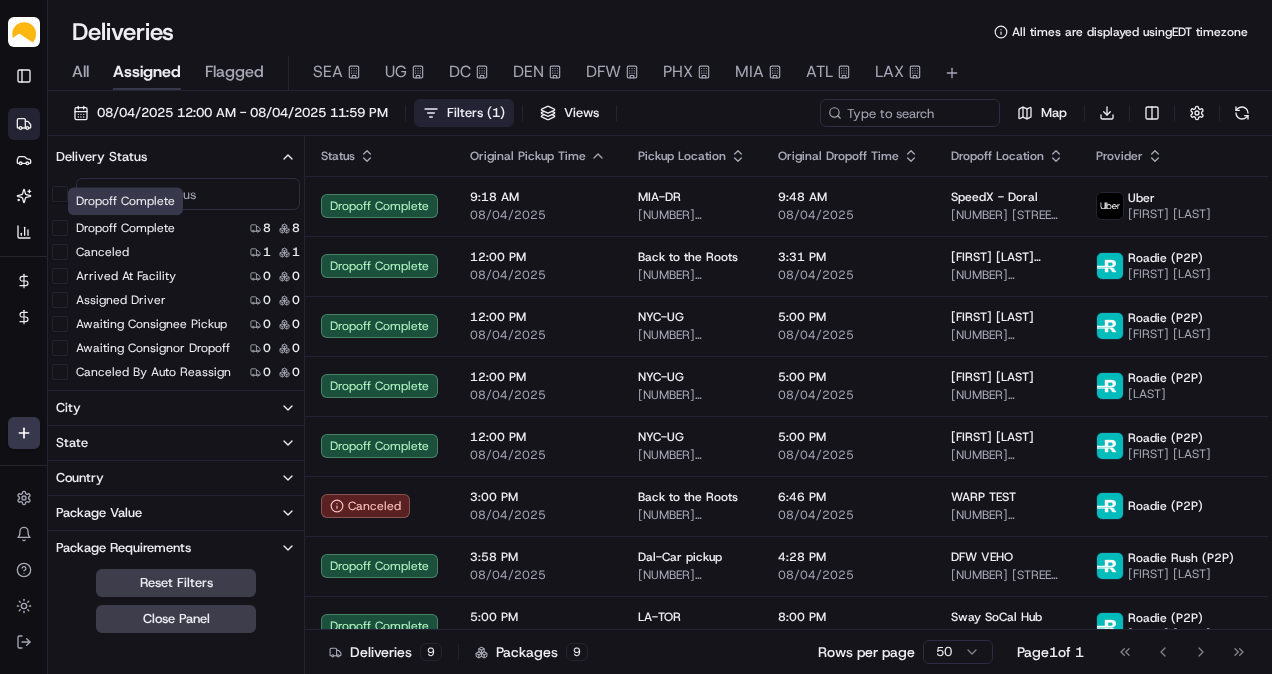 click on "Dropoff Complete" at bounding box center (125, 228) 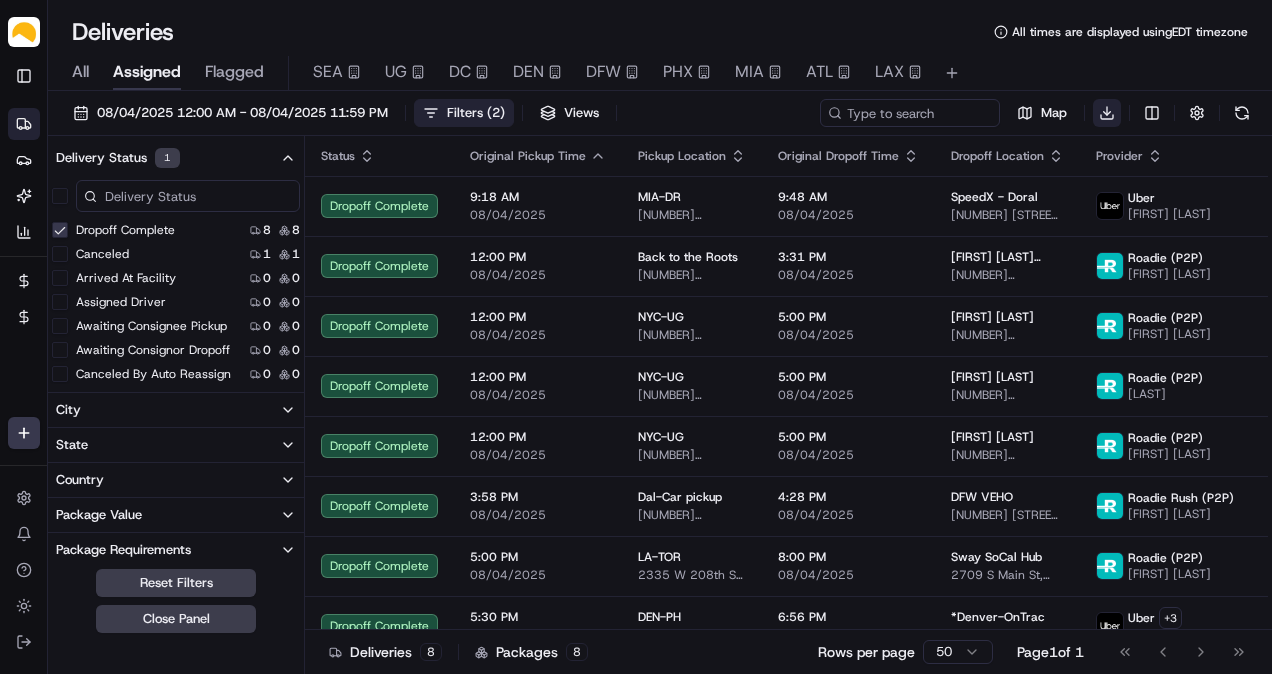 click on "Parsel abdus.syed@getparsel.com Toggle Sidebar Deliveries Providers Nash AI Analytics Favorites Billing Refund Requests Main Menu Members & Organization Organization Users Roles Preferences Customization Tracking Orchestration Automations Dispatch Strategy Locations Pickup Locations Dropoff Locations Billing Billing Refund Requests Integrations Notification Triggers Webhooks API Keys Request Logs Create Settings Notifications Chat with us! Toggle Theme Log out Deliveries All times are displayed using  EDT   timezone All Assigned Flagged SEA UG DC DEN DFW PHX MIA ATL LAX 08/04/2025 12:00 AM - 08/04/2025 11:59 PM Filters ( 2 ) Views Map Download Delivery Status 1 Dropoff Complete 8 8 Canceled 1 1 Arrived At Facility 0 0 Assigned Driver 0 0 Awaiting Consignee Pickup 0 0 Awaiting Consignor Dropoff 0 0 Canceled By Auto Reassign 0 0 Canceled By Nash 0 0 Canceled By Provider 0 0 Contacting Provider 0 0 Created 0 0 Departed From Facility 0 0 Dispatch Failure 0 0 Dispatched To Provider 0 0 0 0 0 0 0 0" at bounding box center (636, 337) 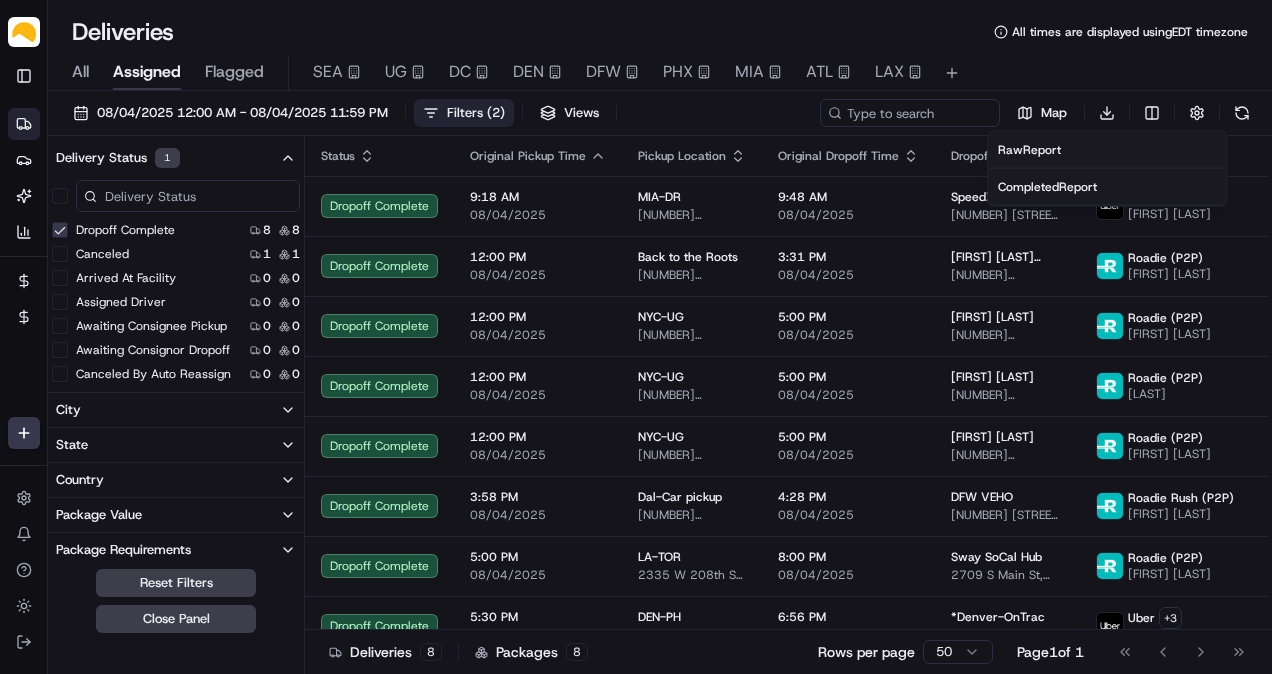 click on "Completed  Report" at bounding box center (1047, 187) 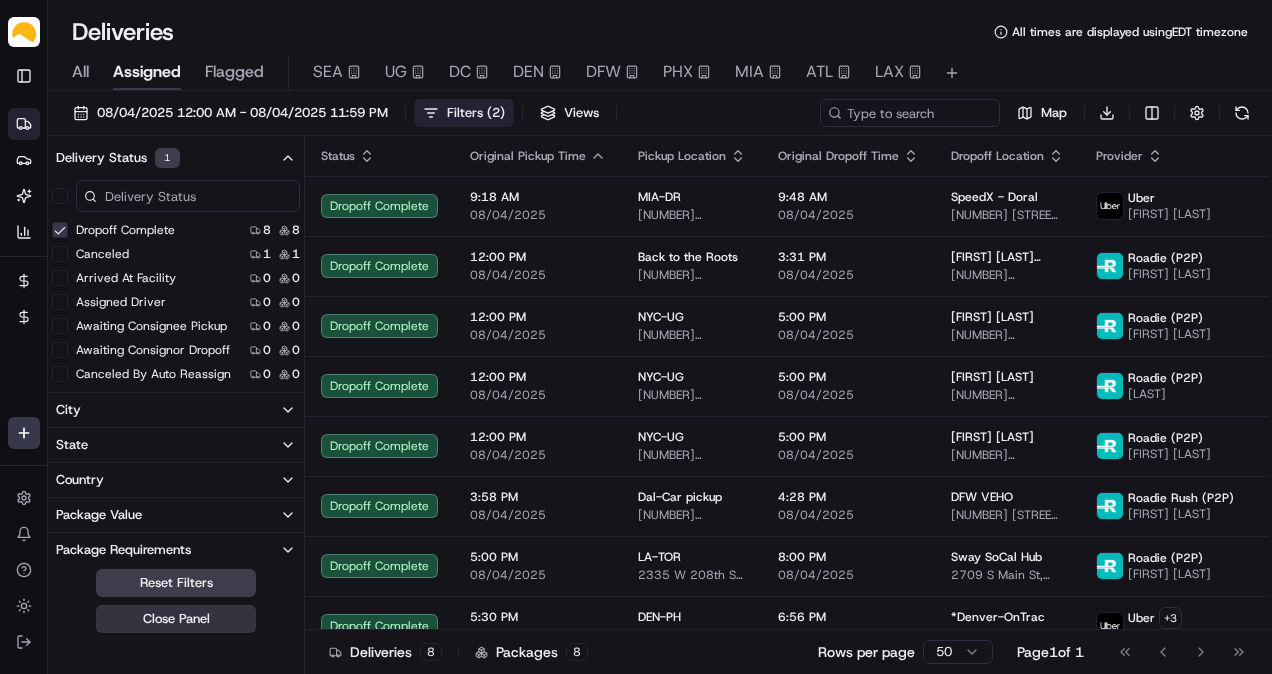 click on "Close Panel" at bounding box center [176, 619] 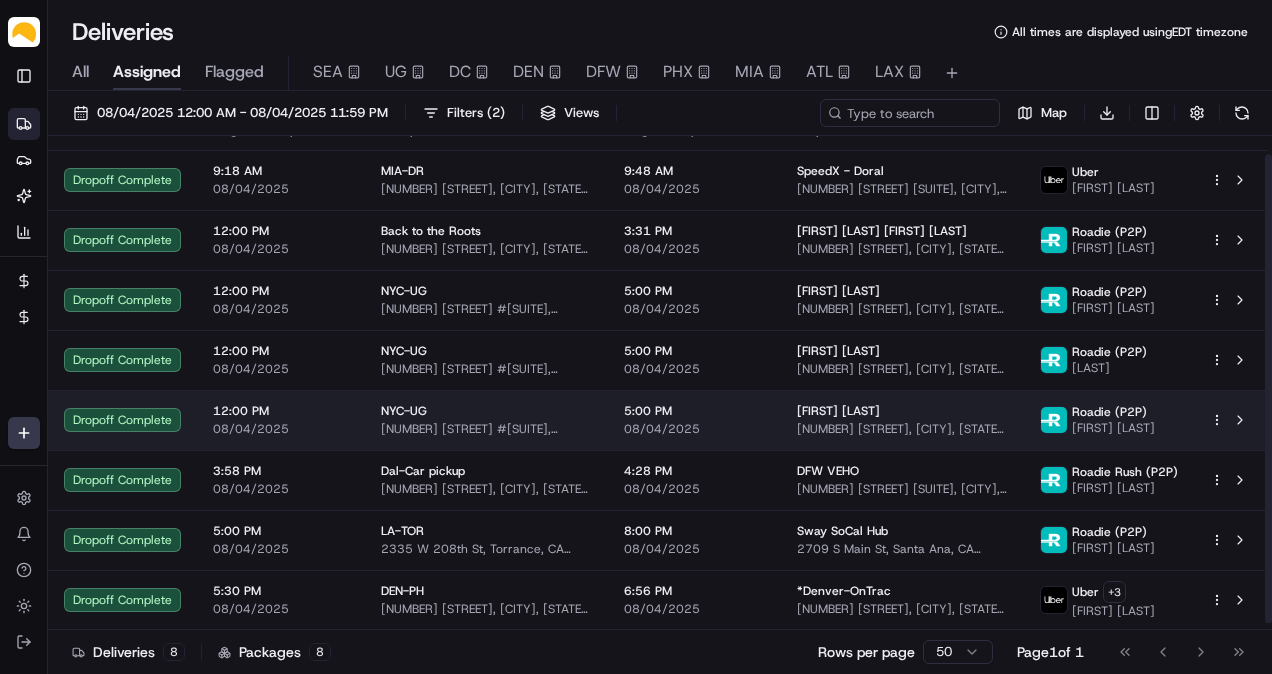 scroll, scrollTop: 0, scrollLeft: 0, axis: both 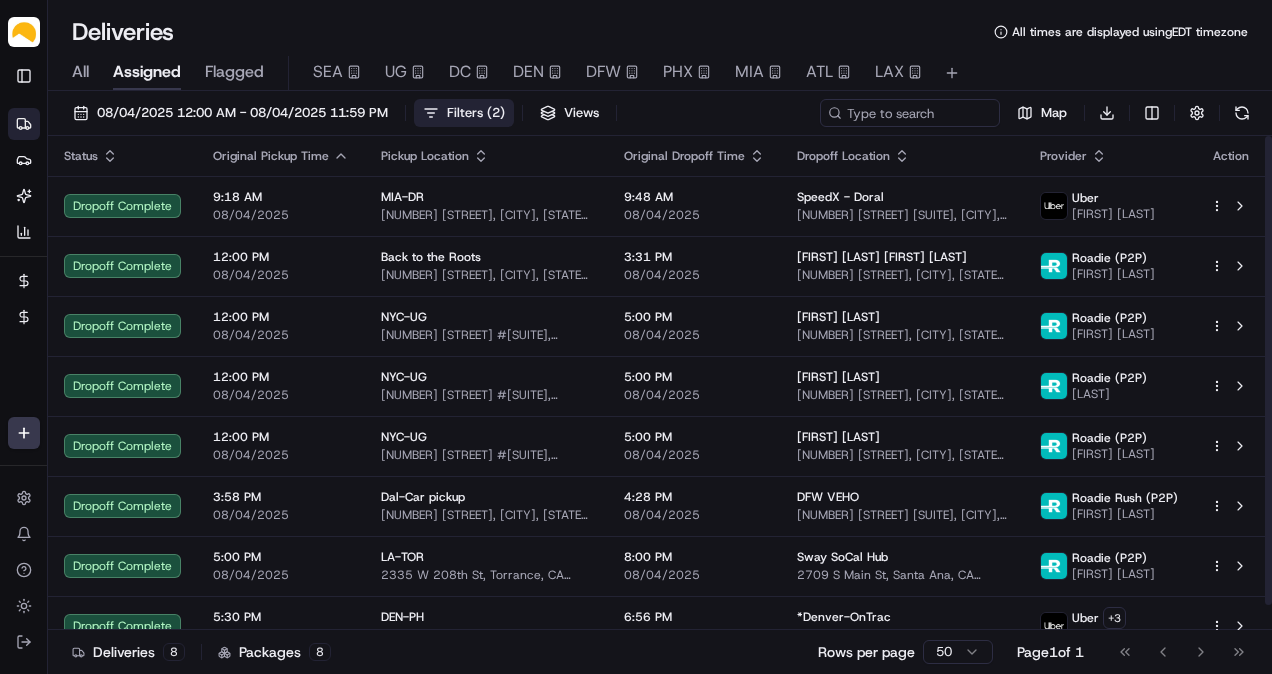 click on "Filters ( 2 )" at bounding box center (476, 113) 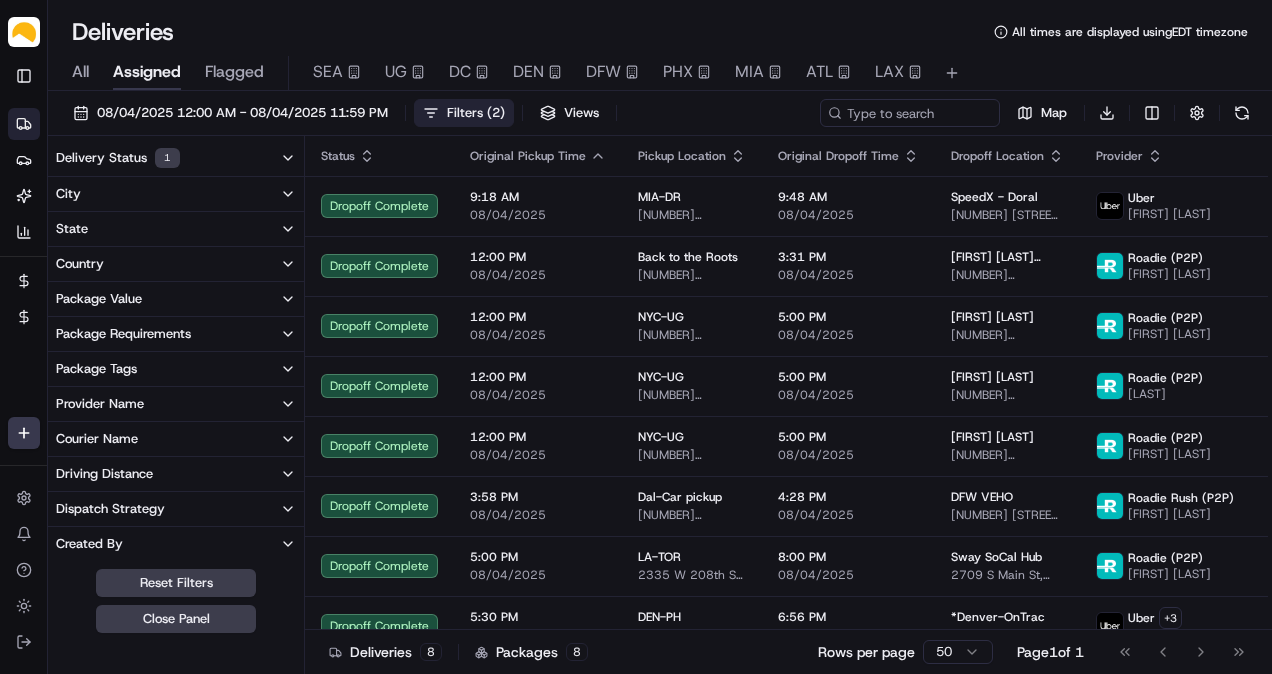 click on "Delivery Status 1" at bounding box center (176, 158) 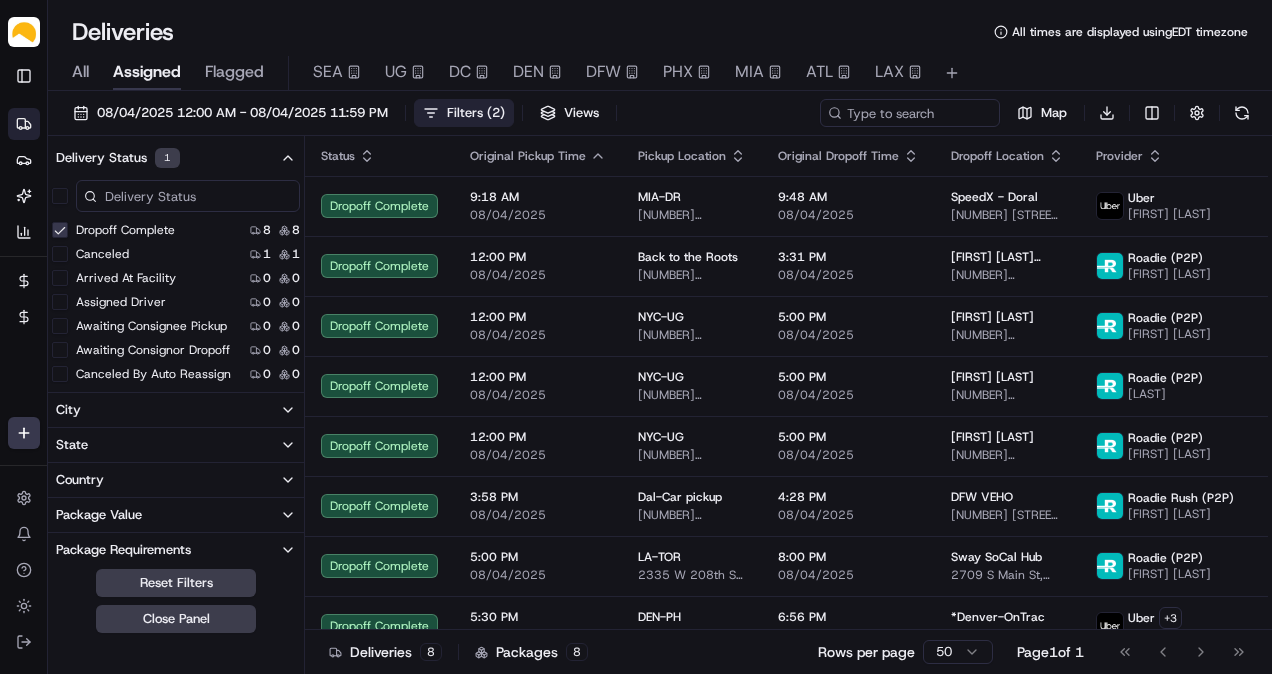 click on "Dropoff Complete" at bounding box center (113, 230) 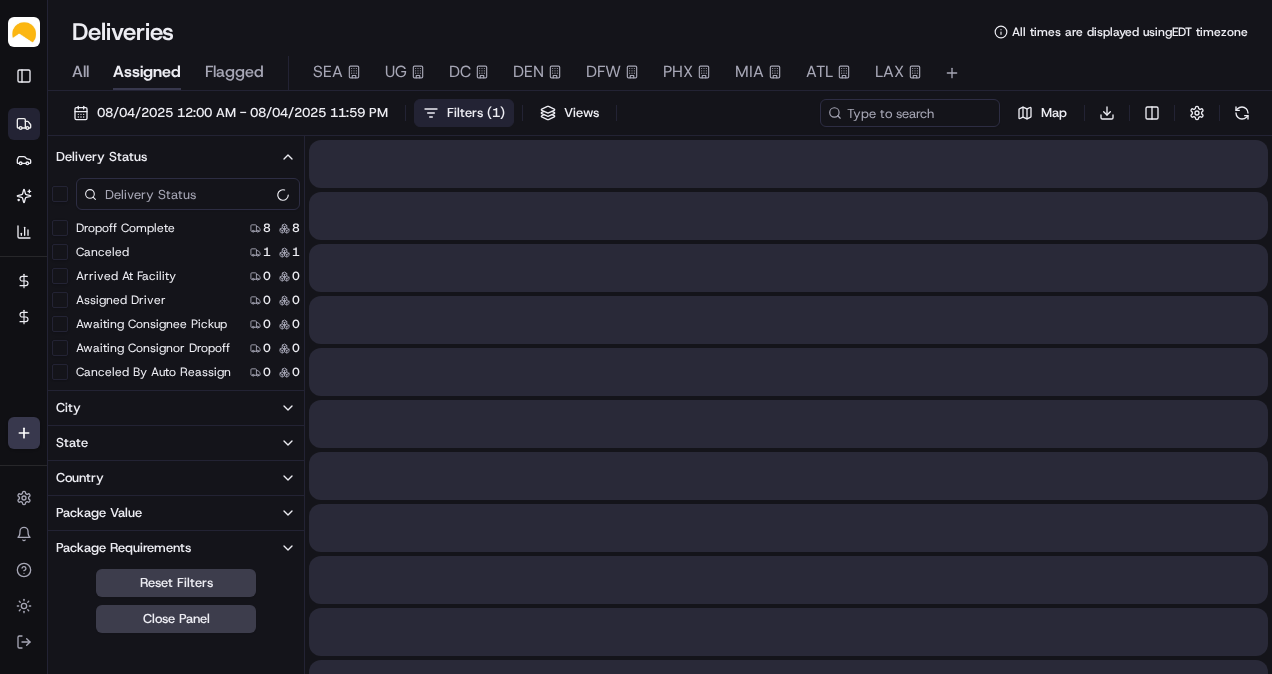 click on "Canceled 1 1" at bounding box center [176, 252] 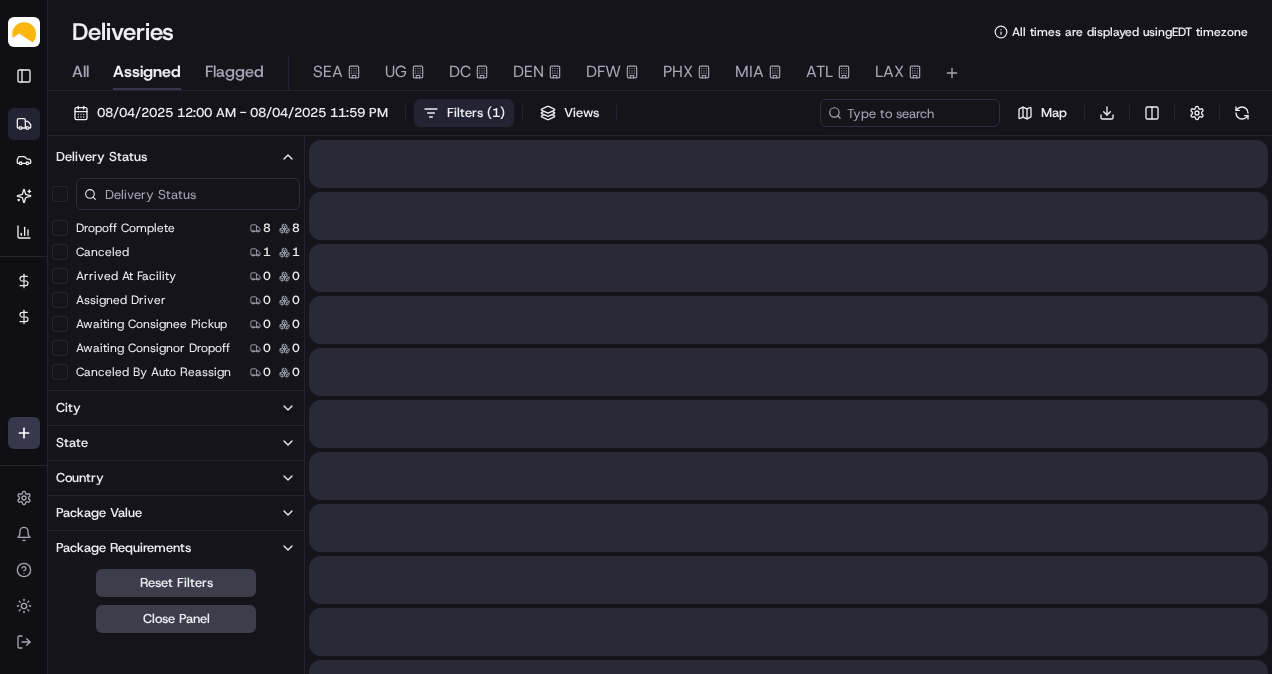 click on "Canceled" at bounding box center (60, 252) 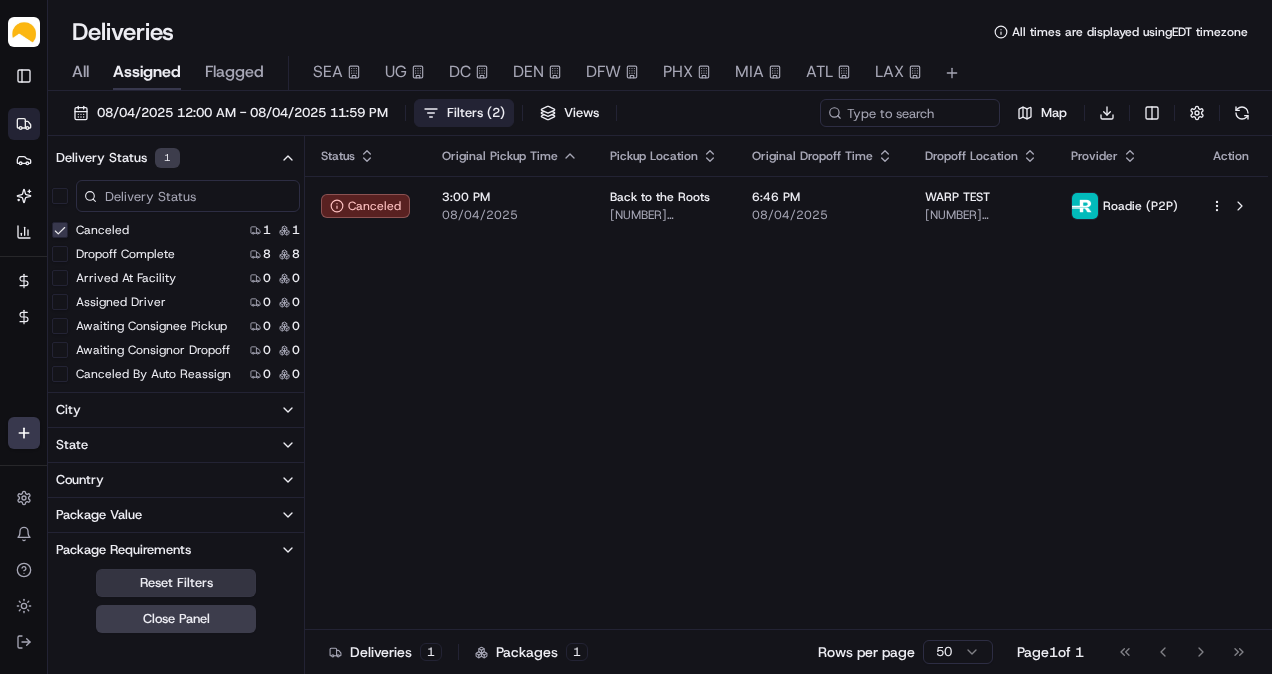 click on "Reset Filters" at bounding box center (176, 583) 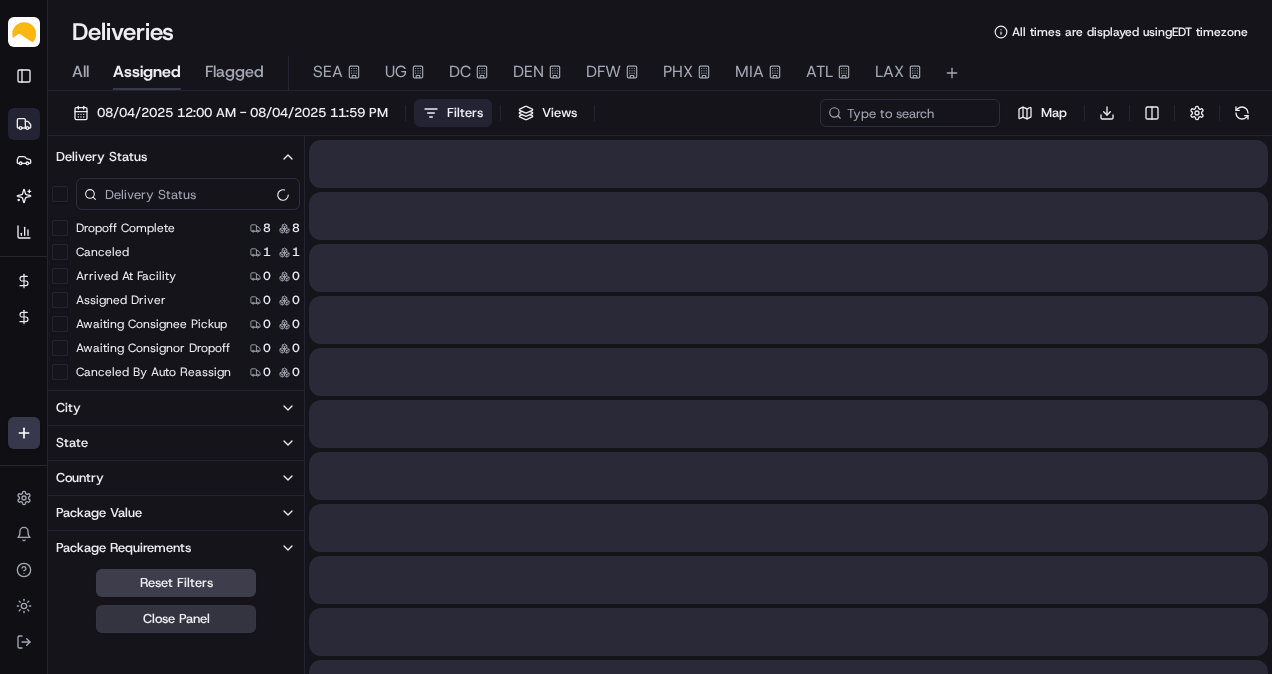 click on "Close Panel" at bounding box center [176, 619] 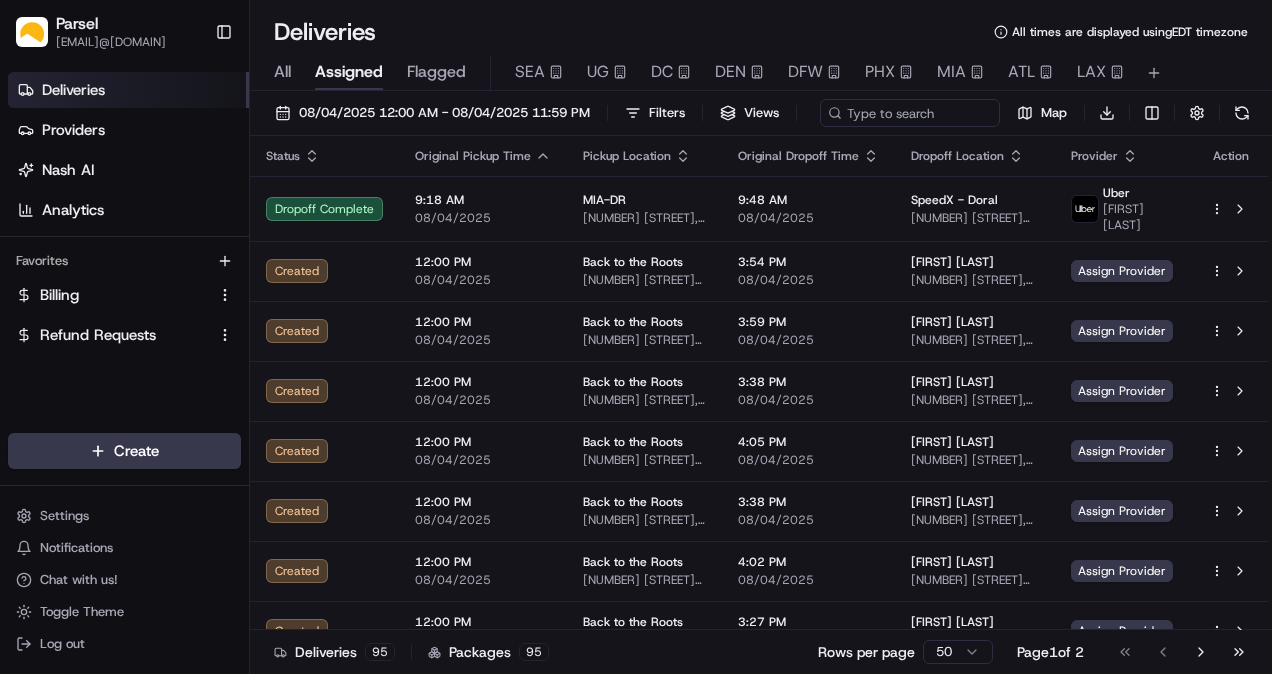 scroll, scrollTop: 0, scrollLeft: 0, axis: both 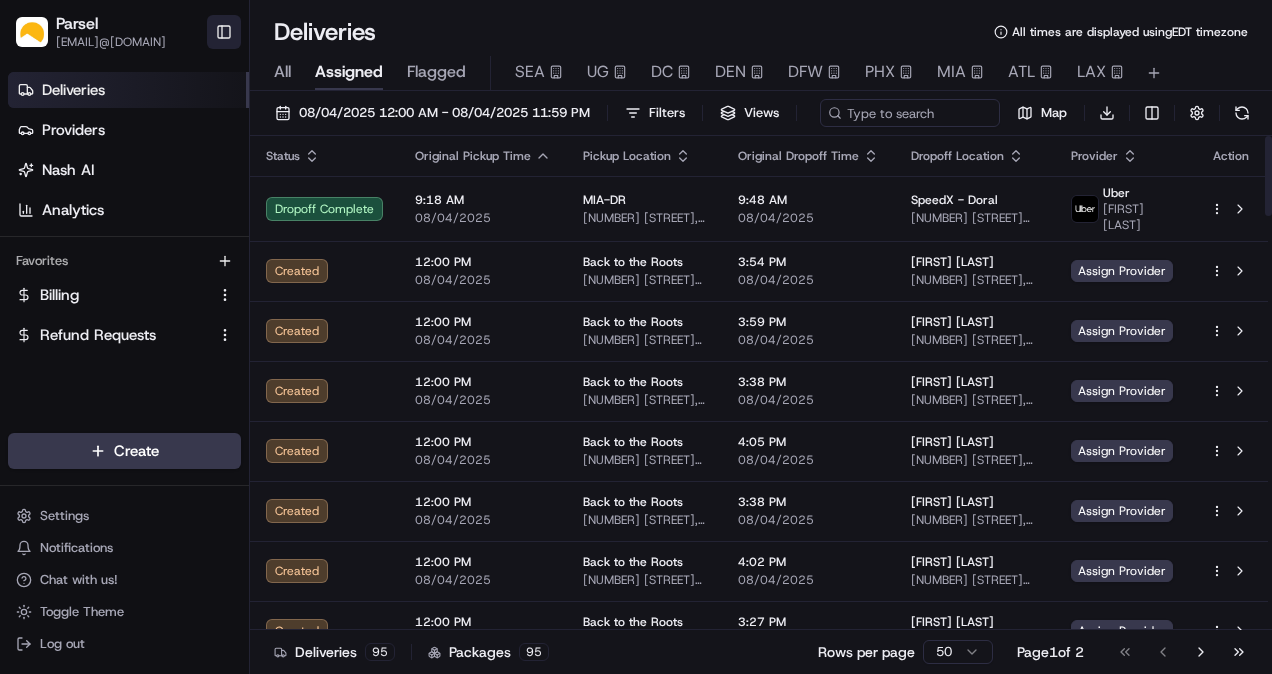 drag, startPoint x: 212, startPoint y: 53, endPoint x: 228, endPoint y: 23, distance: 34 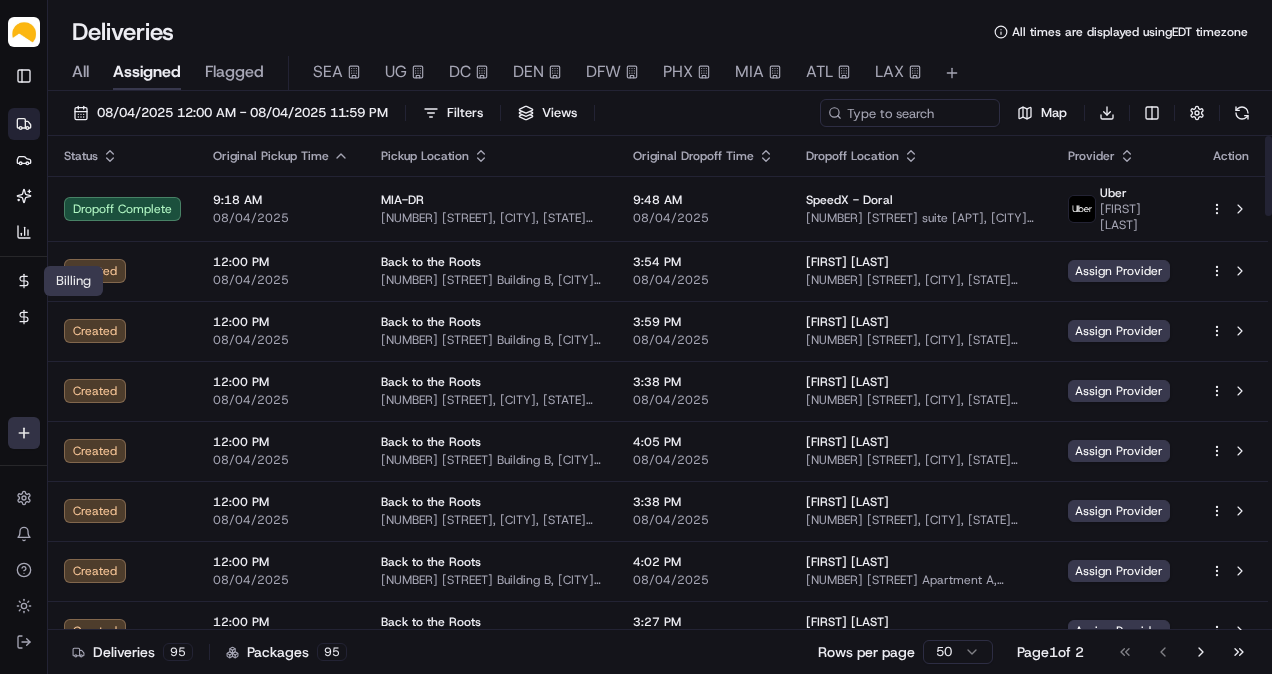 click on "[COMPANY] [EMAIL]@[DOMAIN] Toggle Sidebar Deliveries Providers Nash AI Analytics Favorites Billing Refund Requests Main Menu Members & Organization Organization Users Roles Preferences Customization Tracking Orchestration Automations Dispatch Strategy Locations Pickup Locations Dropoff Locations Billing Billing Refund Requests Integrations Notification Triggers Webhooks API Keys Request Logs Create Settings Notifications Chat with us! Toggle Theme Log out Deliveries All times are displayed using EDT timezone All Assigned Flagged SEA UG DC DEN DFW PHX MIA ATL LAX 08/04/2025 12:00 AM - 08/04/2025 11:59 PM Filters Views Map Download Status Original Pickup Time Pickup Location Original Dropoff Time Dropoff Location Provider Action Dropoff Complete 9:18 AM 08/04/2025 MIA-DR [NUMBER] [STREET], [CITY], [STATE] [POSTAL_CODE], [COUNTRY] 9:48 AM 08/04/2025 SpeedX - Doral [NUMBER] [STREET] suite [APT], [CITY], [STATE], [COUNTRY] Uber [FIRST] [LAST] Created 12:00 PM 08/04/2025 Back to the Roots 3:54 PM 08/04/2025 TIM NEWPORT Created 95" at bounding box center [636, 337] 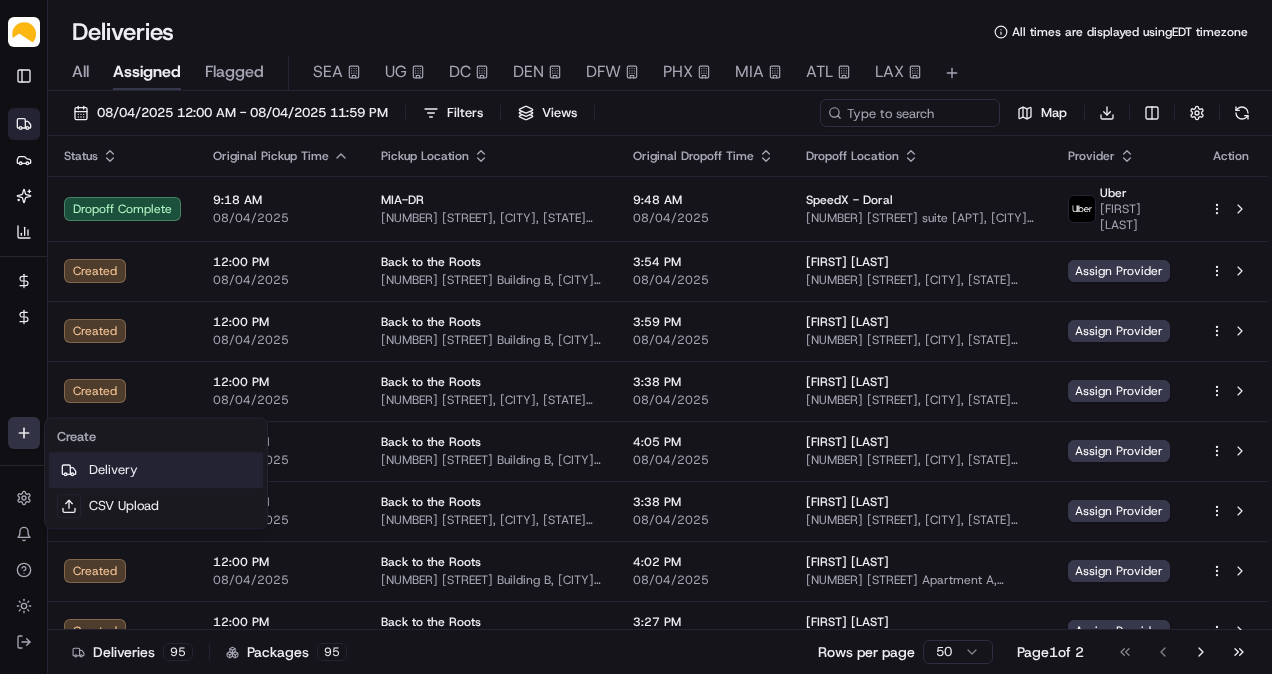 click on "Delivery" at bounding box center [156, 470] 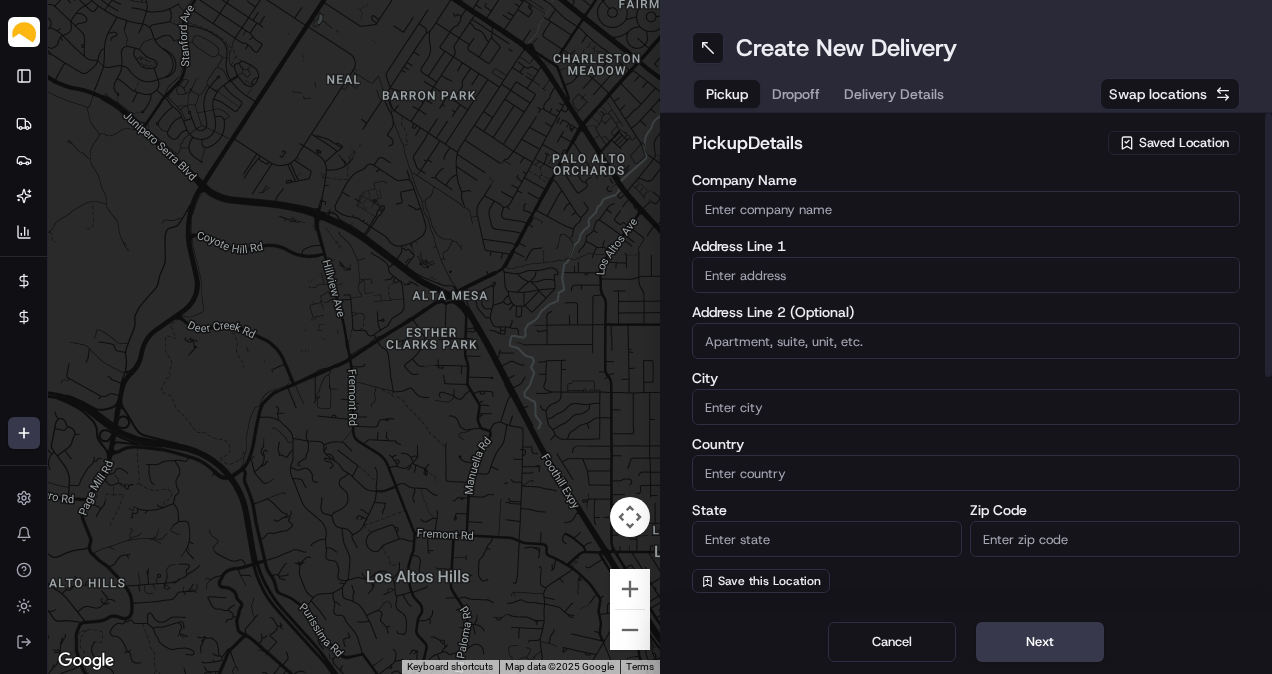 click on "Company Name" at bounding box center (966, 209) 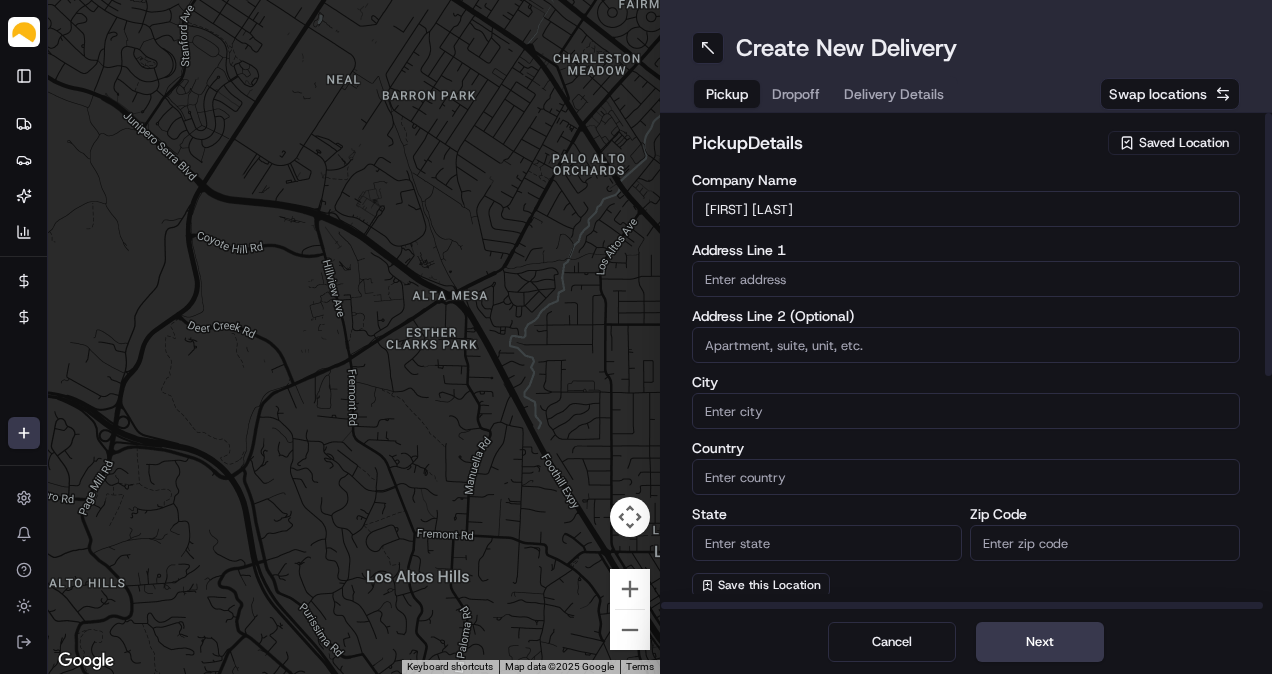 type on "[FIRST] [LAST]" 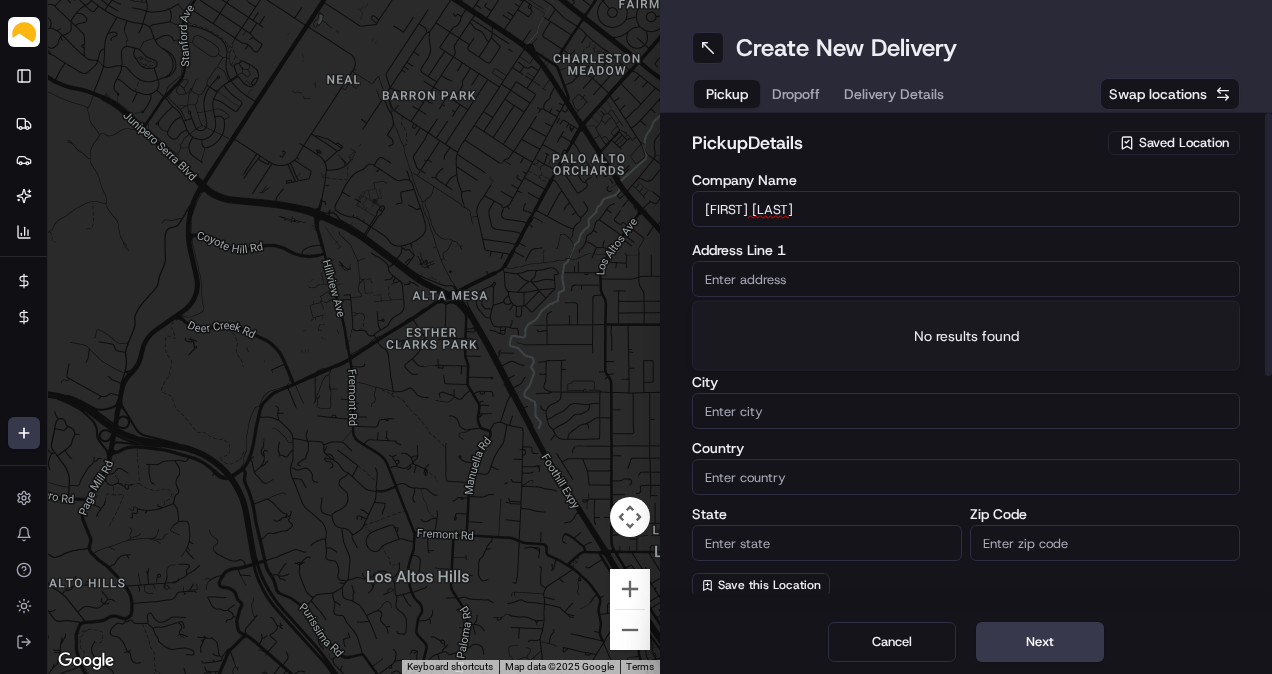 click on "Company Name [FIRST] [LAST]" at bounding box center (966, 202) 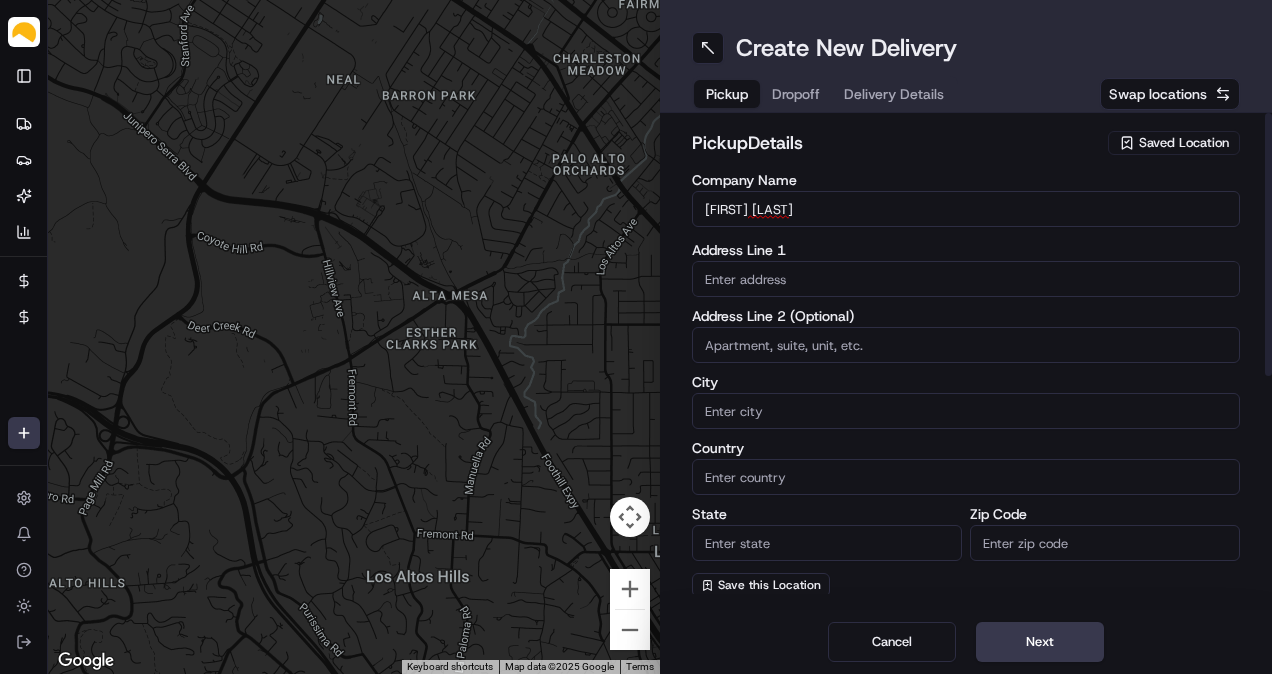click on "[FIRST] [LAST]" at bounding box center [966, 209] 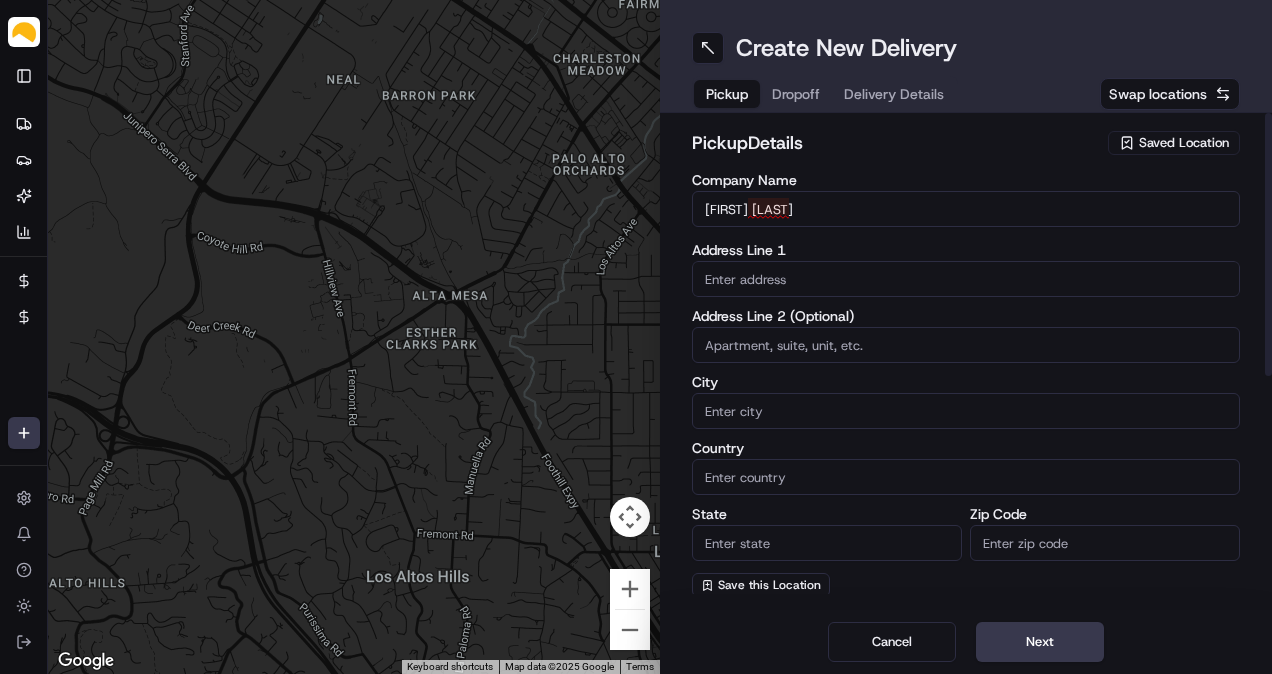 click on "[FIRST] [LAST]" at bounding box center (966, 209) 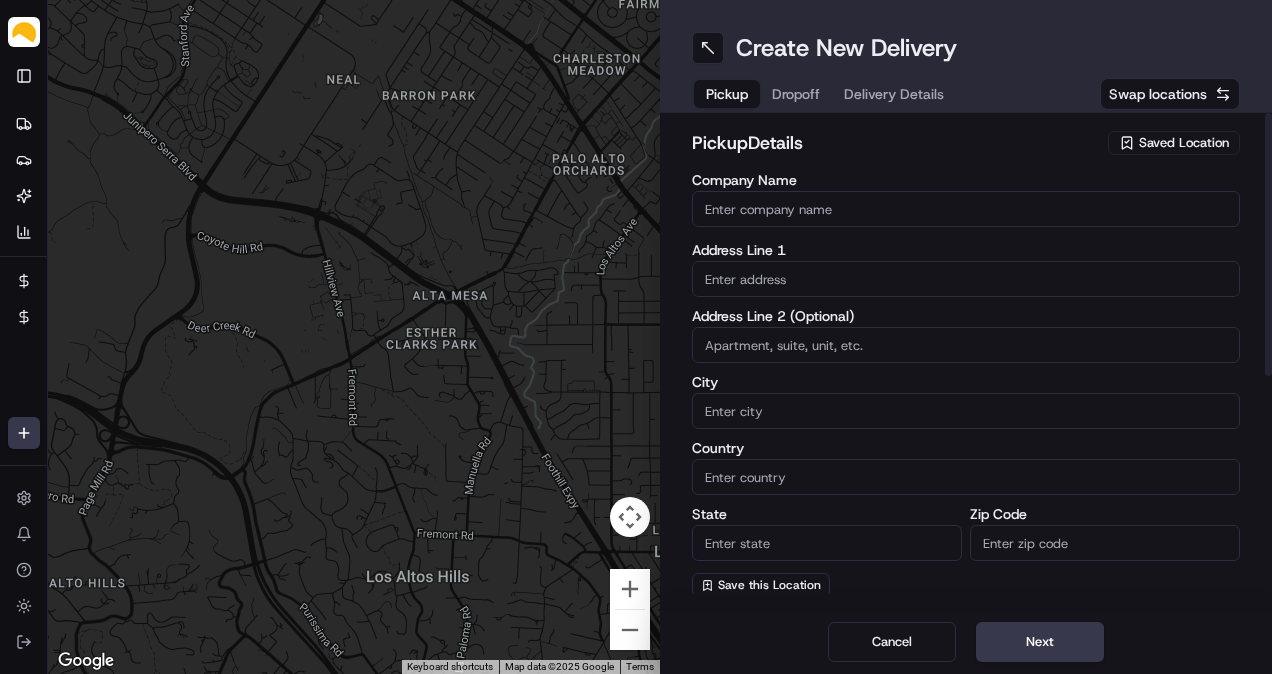 type 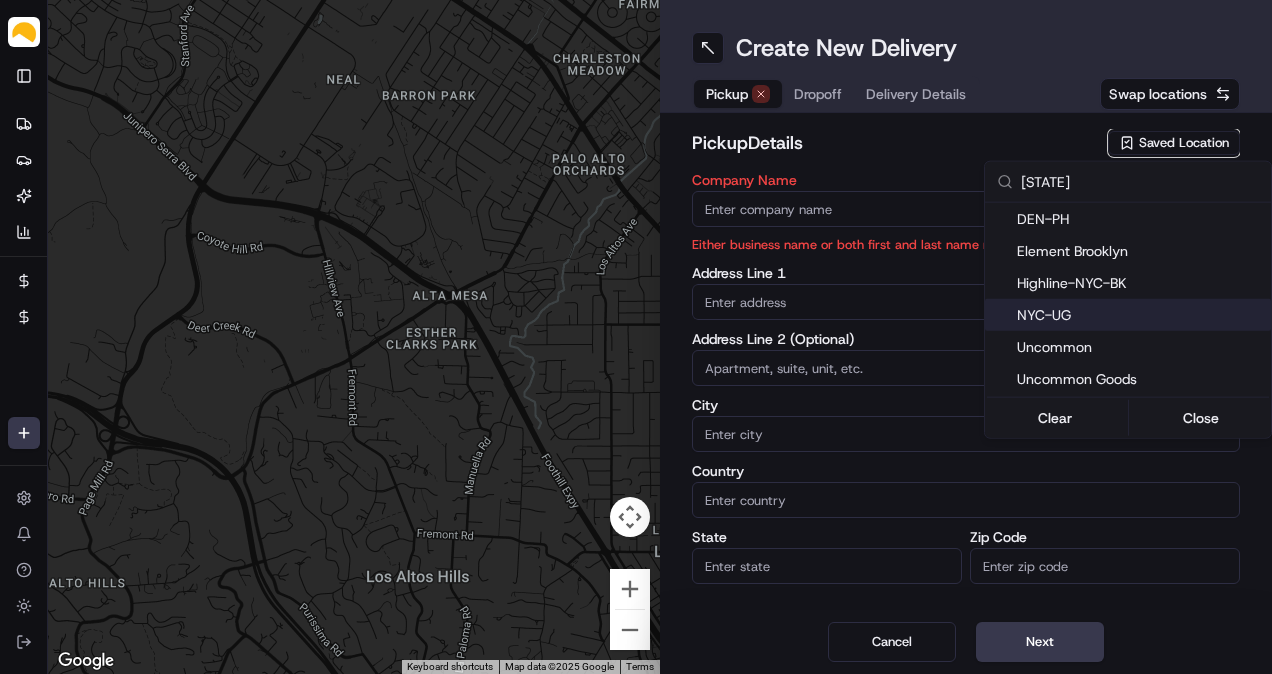 type on "[STATE]" 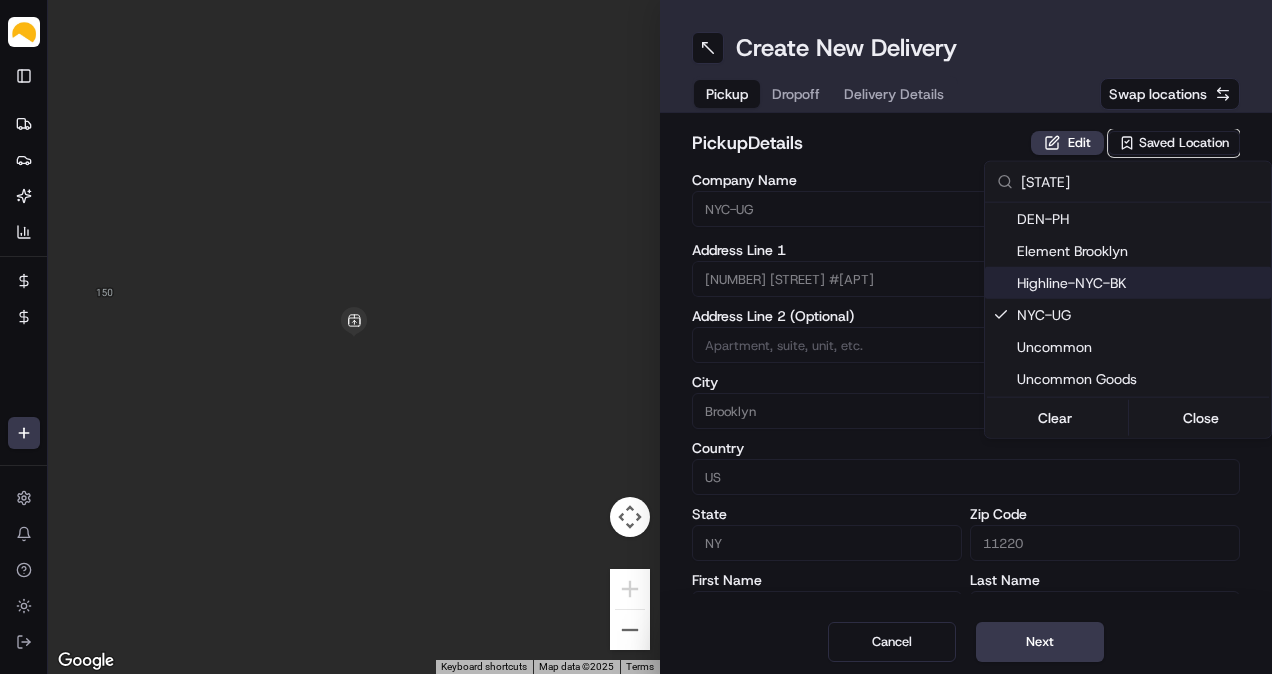 click on "[COMPANY] [FIRST] [EMAIL]@[DOMAIN] Toggle Sidebar Deliveries Providers Nash AI Analytics Favorites Billing Refund Requests Main Menu Members & Organization Organization Users Roles Preferences Customization Tracking Orchestration Automations Dispatch Strategy Locations Pickup Locations Dropoff Locations Billing Billing Refund Requests Integrations Notification Triggers Webhooks API Keys Request Logs Create Settings Notifications Chat with us! Toggle Theme Log out To navigate the map with touch gestures double-tap and hold your finger on the map, then drag the map. ← Move left → Move right ↑ Move up ↓ Move down + Zoom in - Zoom out Home Jump left by 75% End Jump right by 75% Page Up Jump up by 75% Page Down Jump down by 75% Keyboard shortcuts Map Data Map data ©2025 Map data ©2025 2 m Click to toggle between metric and imperial units Terms Report a map error Create New Delivery Pickup Dropoff Delivery Details Swap locations pickup Details Edit Saved Location Company Name [COMPANY] City" at bounding box center [636, 337] 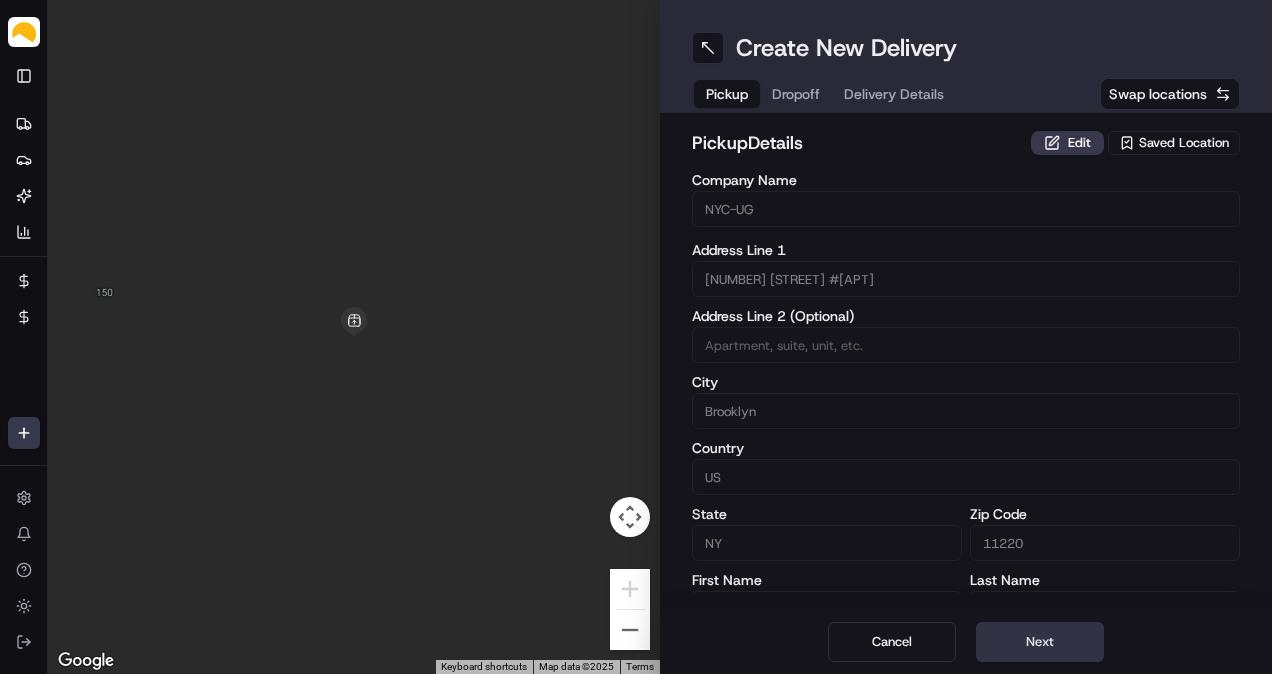 click on "Next" at bounding box center (1040, 642) 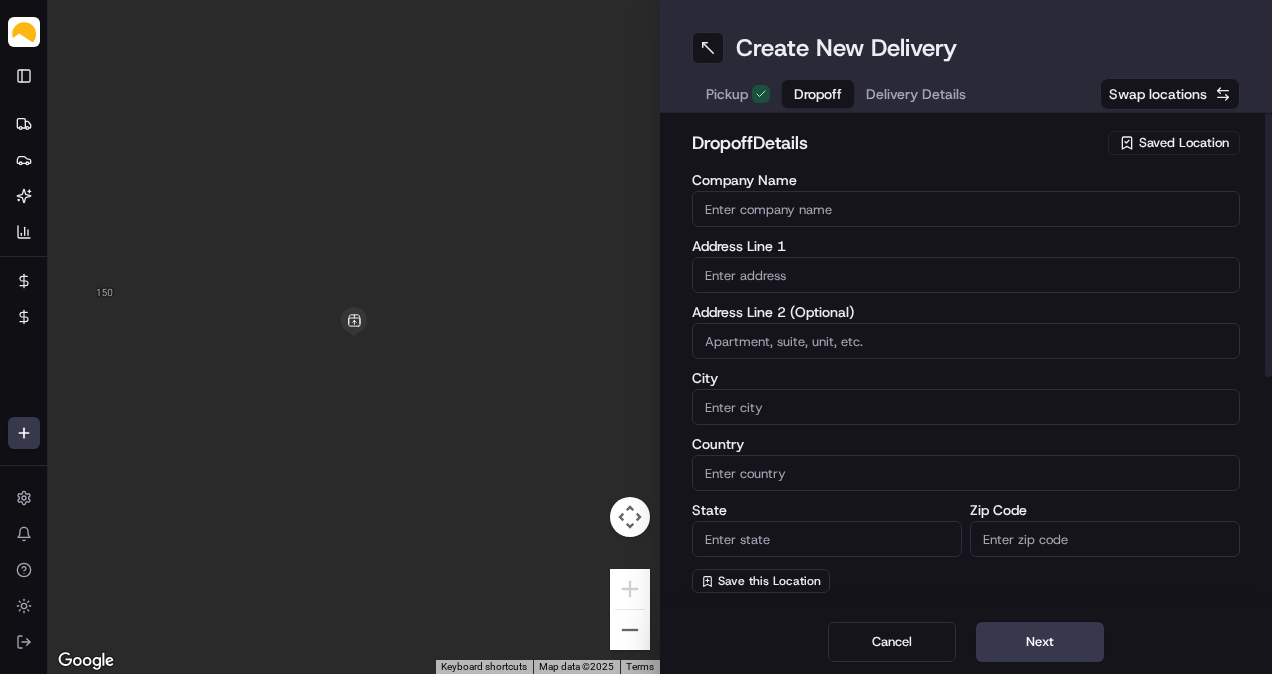 click on "Company Name Address Line 1 Address Line 2 (Optional) City Country State Zip Code Save this Location" at bounding box center (966, 383) 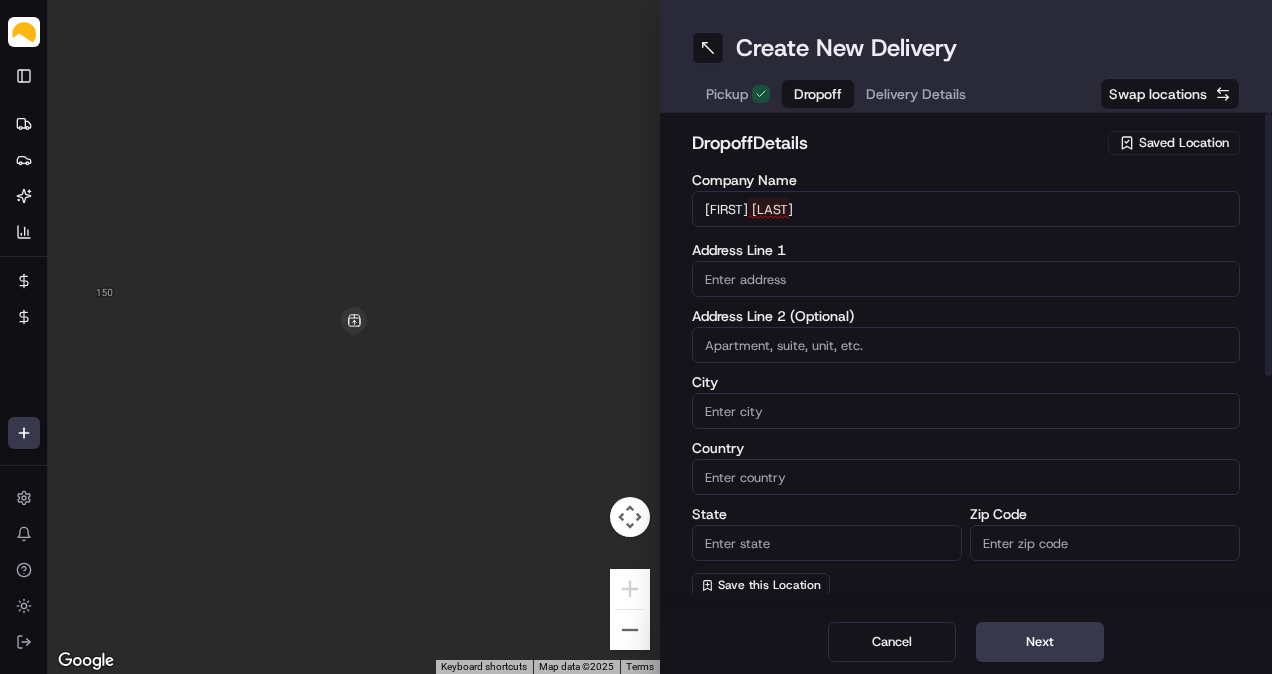 type on "[FIRST] [LAST]" 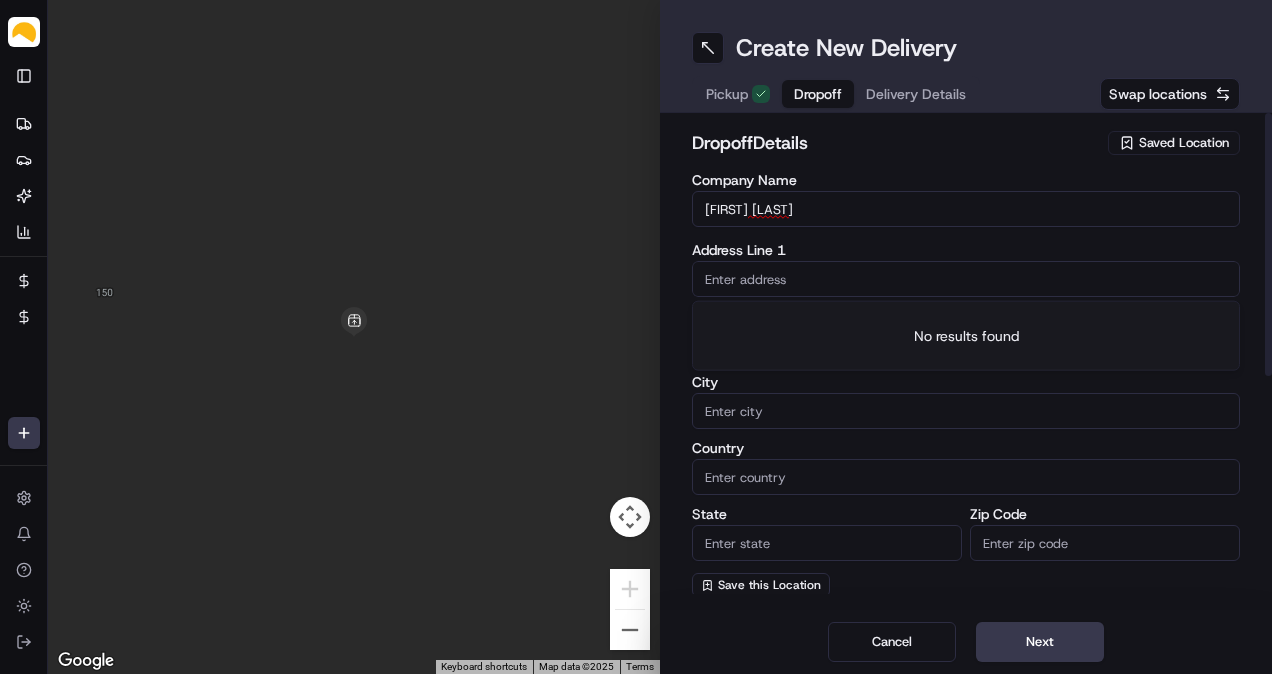 paste on "[NUMBER] [STREET] [CITY], [STATE] [POSTAL_CODE]" 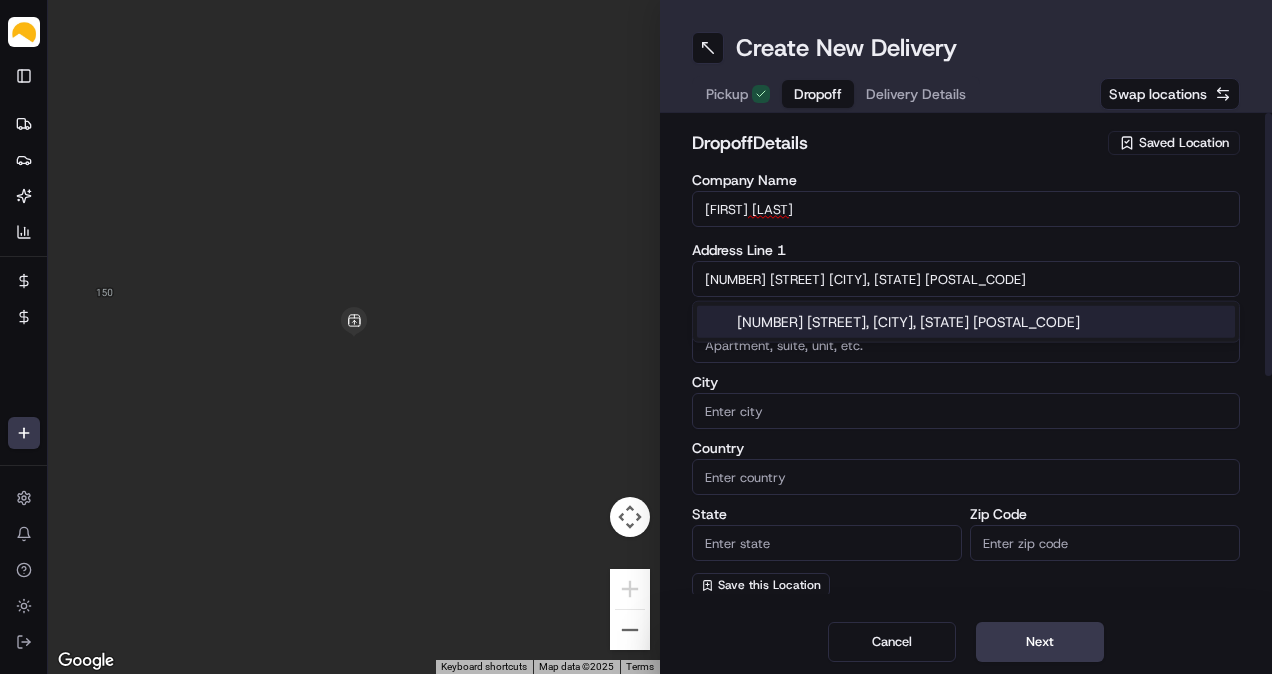 click on "[NUMBER] [STREET], [CITY], [STATE] [POSTAL_CODE]" at bounding box center [966, 322] 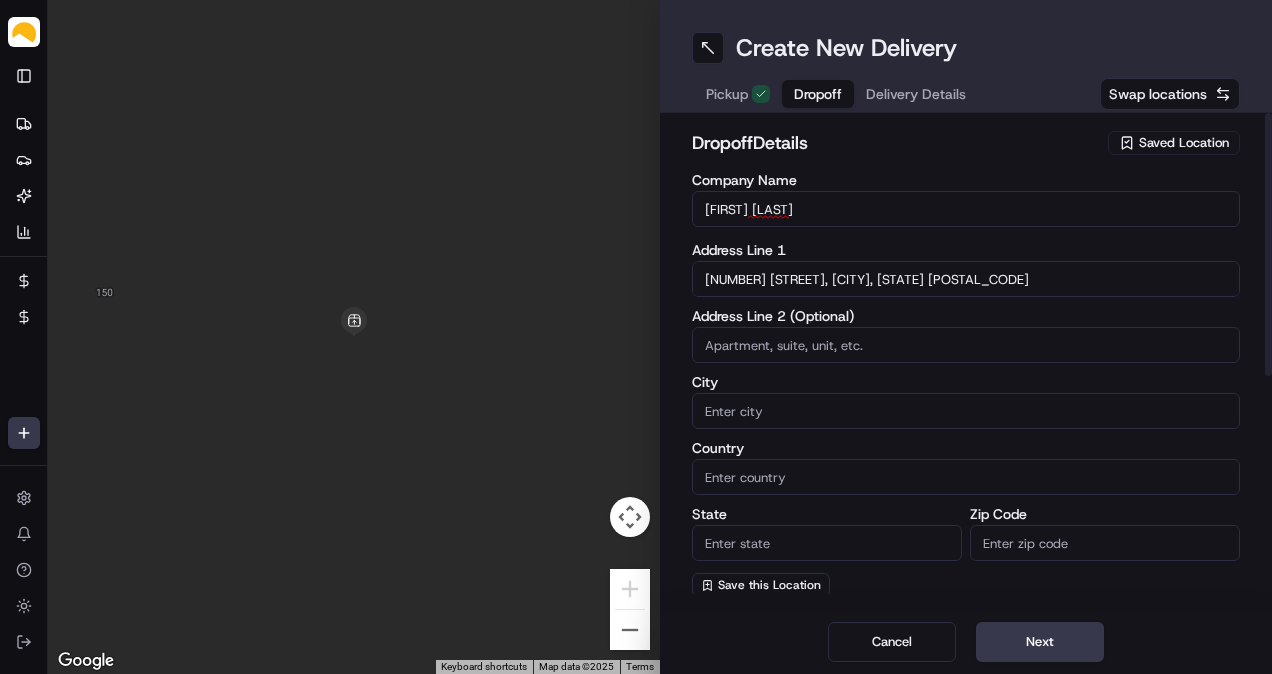 type on "[NUMBER] [STREET], [CITY], [STATE] [POSTAL_CODE], [COUNTRY]" 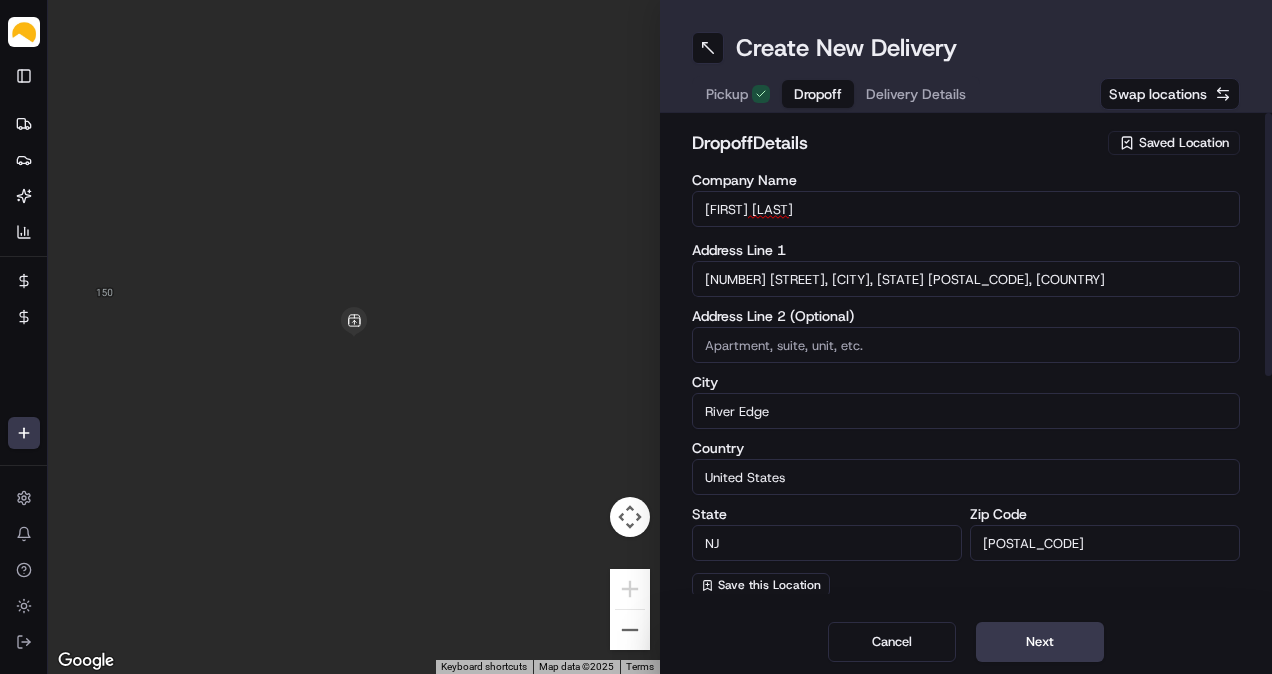 type on "[NUMBER] [STREET]" 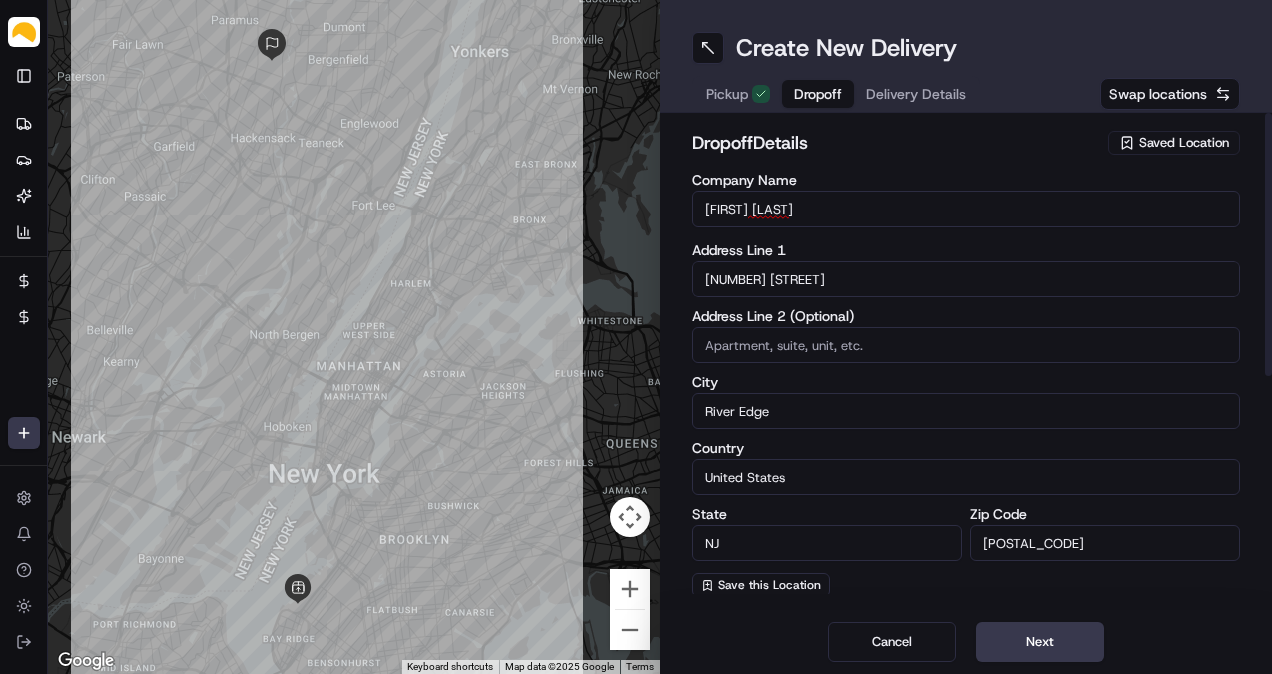 scroll, scrollTop: 333, scrollLeft: 0, axis: vertical 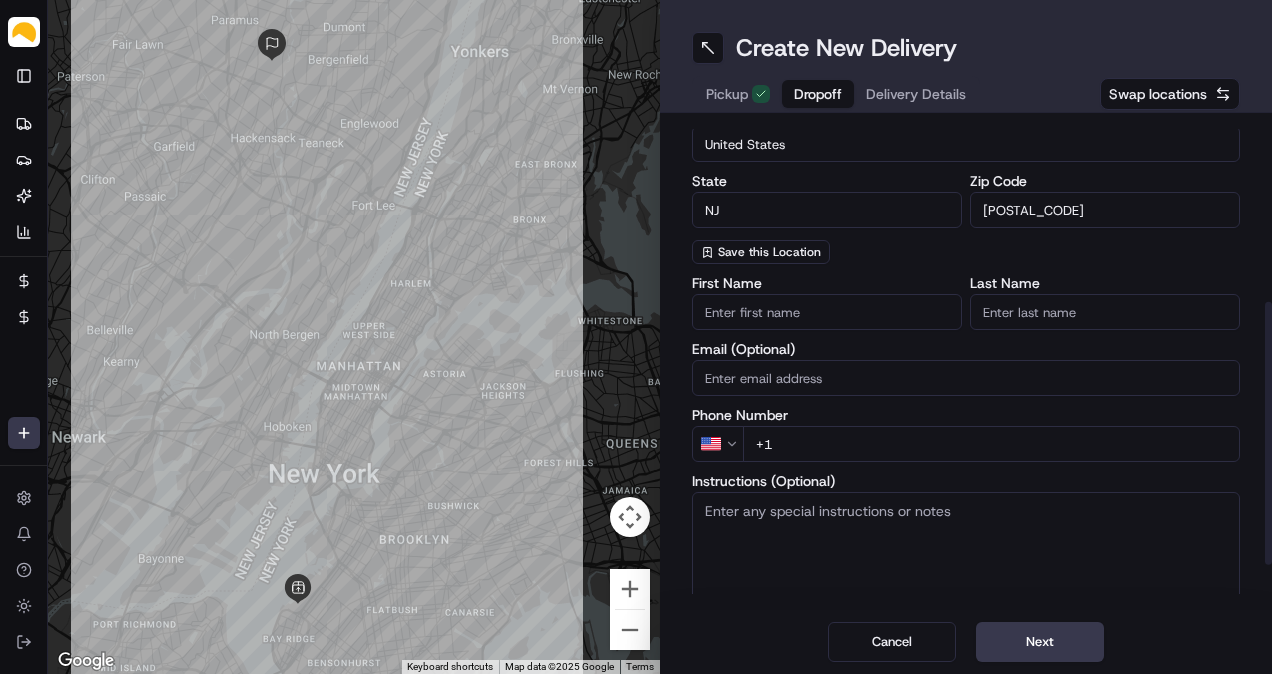 click on "+1" at bounding box center (991, 444) 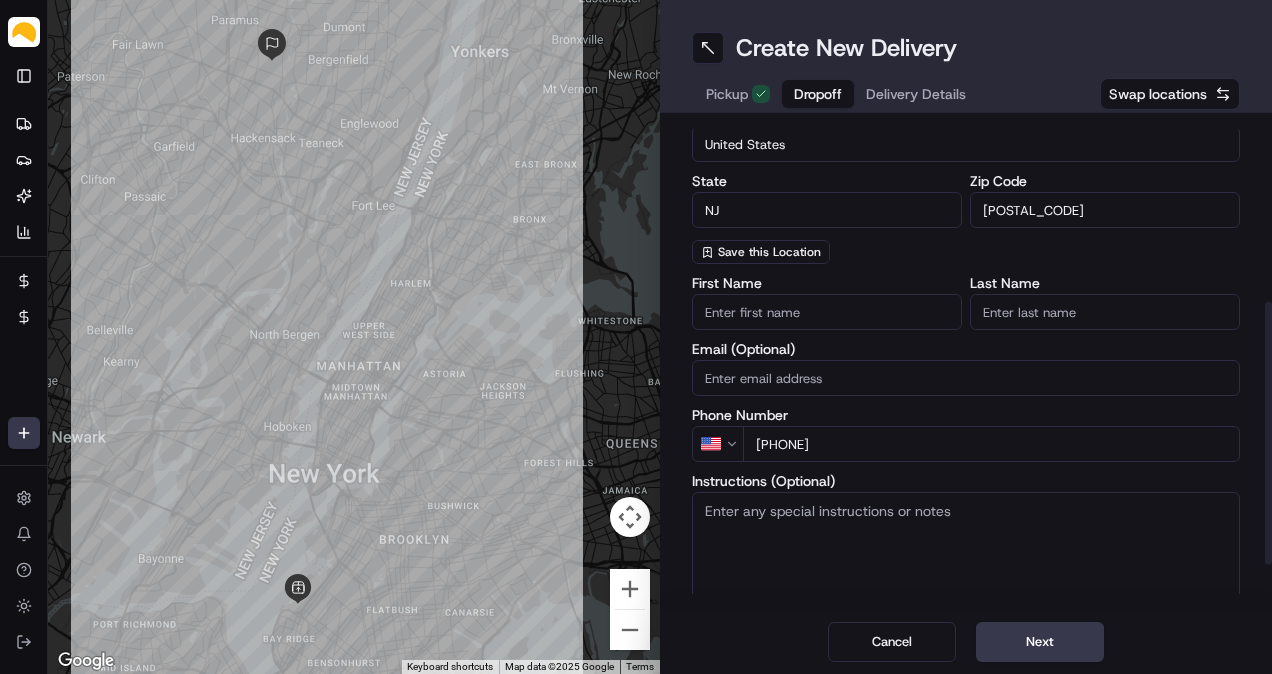 type on "[PHONE]" 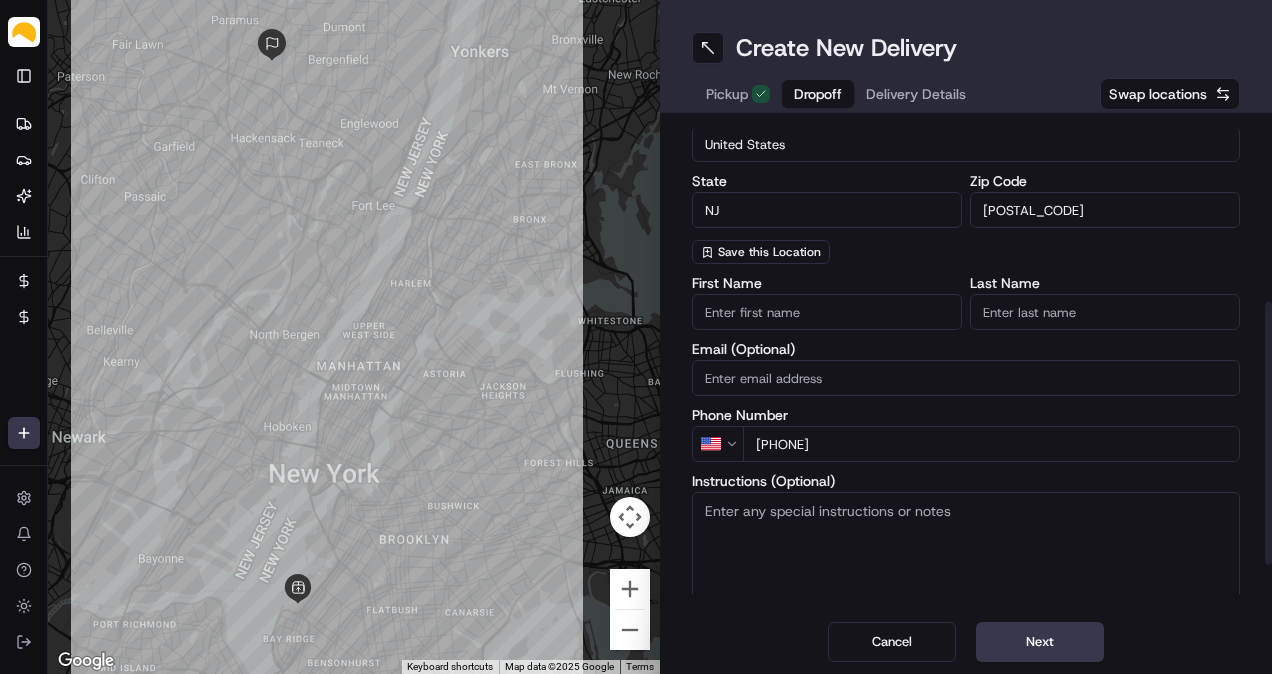 click on "First Name Last Name Email (Optional) Phone Number US [PHONE] Instructions (Optional) Advanced" at bounding box center (966, 475) 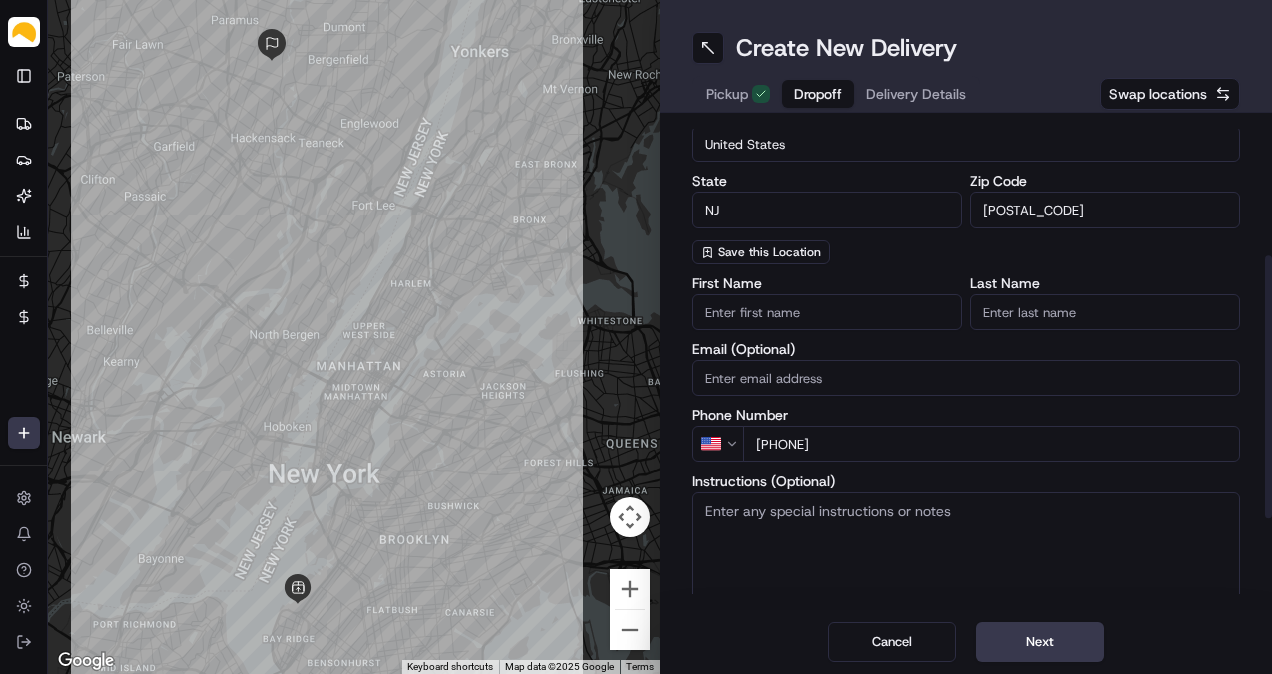 scroll, scrollTop: 0, scrollLeft: 0, axis: both 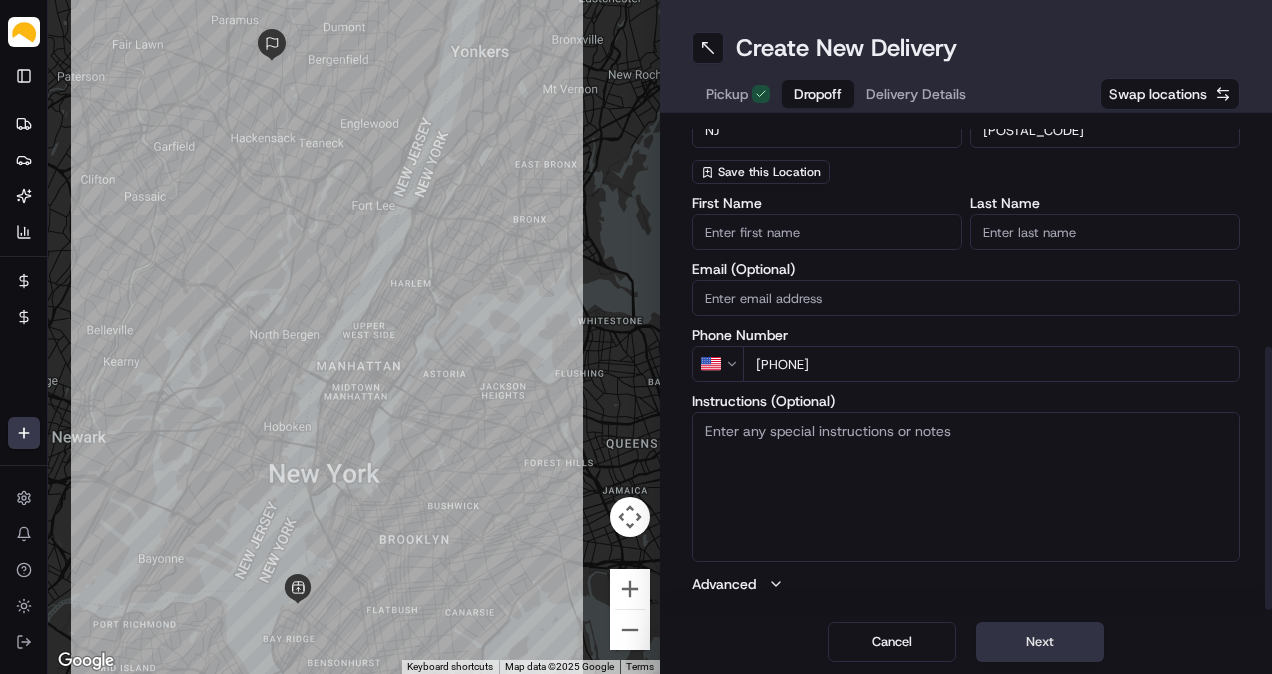 click on "Next" at bounding box center [1040, 642] 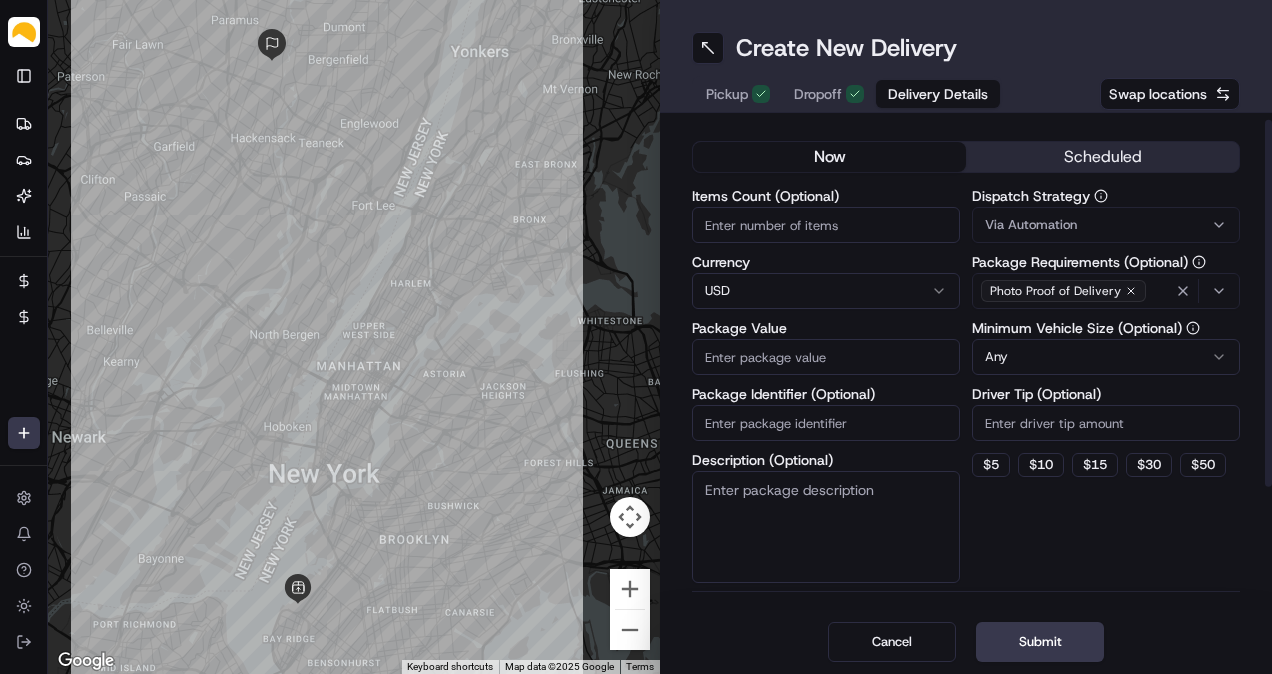 scroll, scrollTop: 0, scrollLeft: 0, axis: both 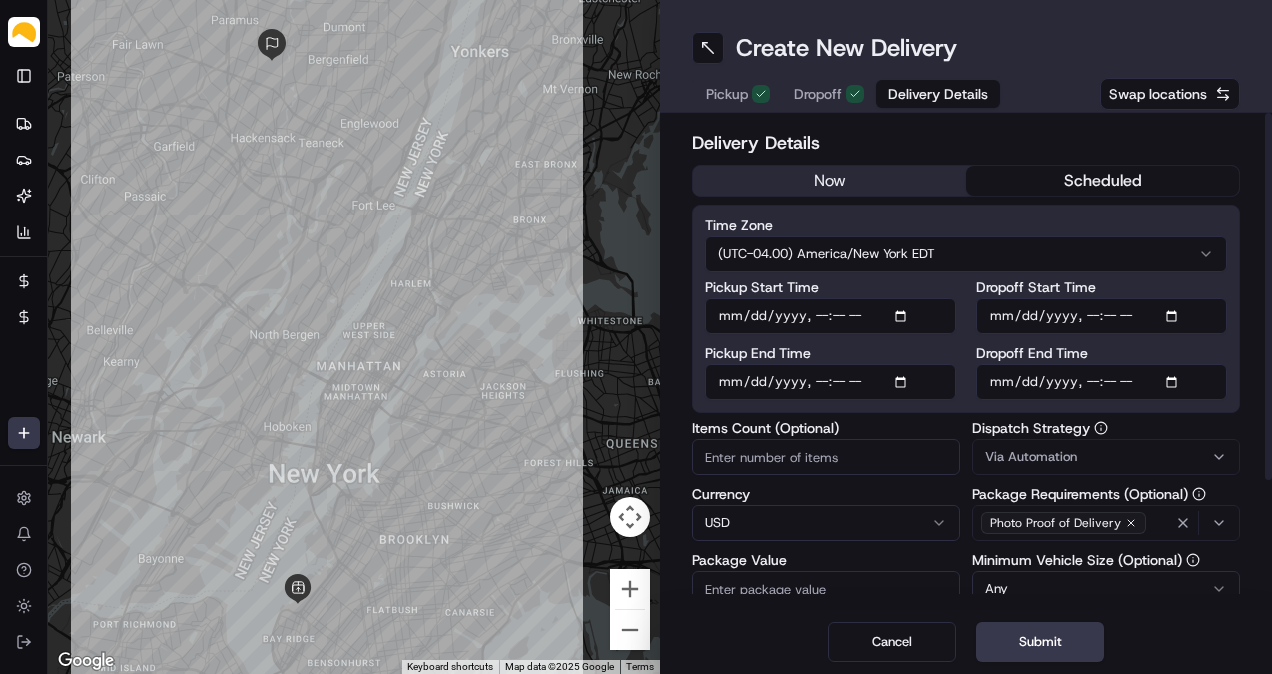 click on "scheduled" at bounding box center [1102, 181] 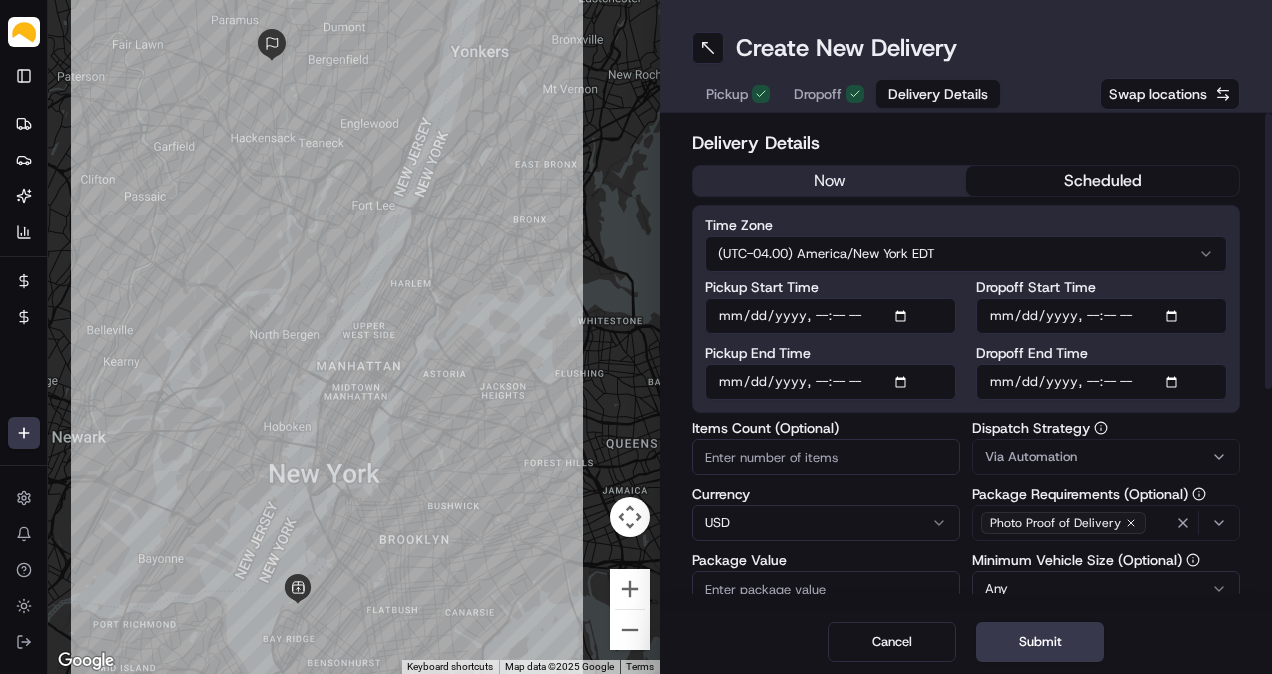click on "Pickup Start Time" at bounding box center [830, 316] 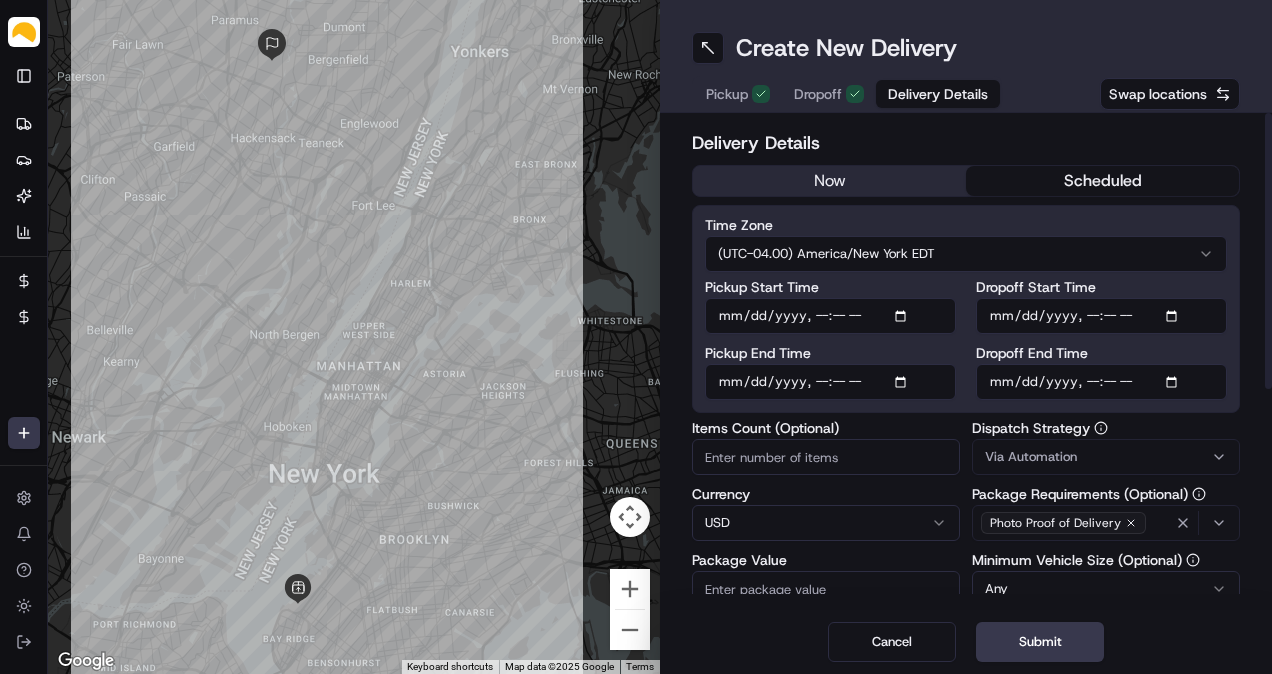 drag, startPoint x: 824, startPoint y: 310, endPoint x: 830, endPoint y: 322, distance: 13.416408 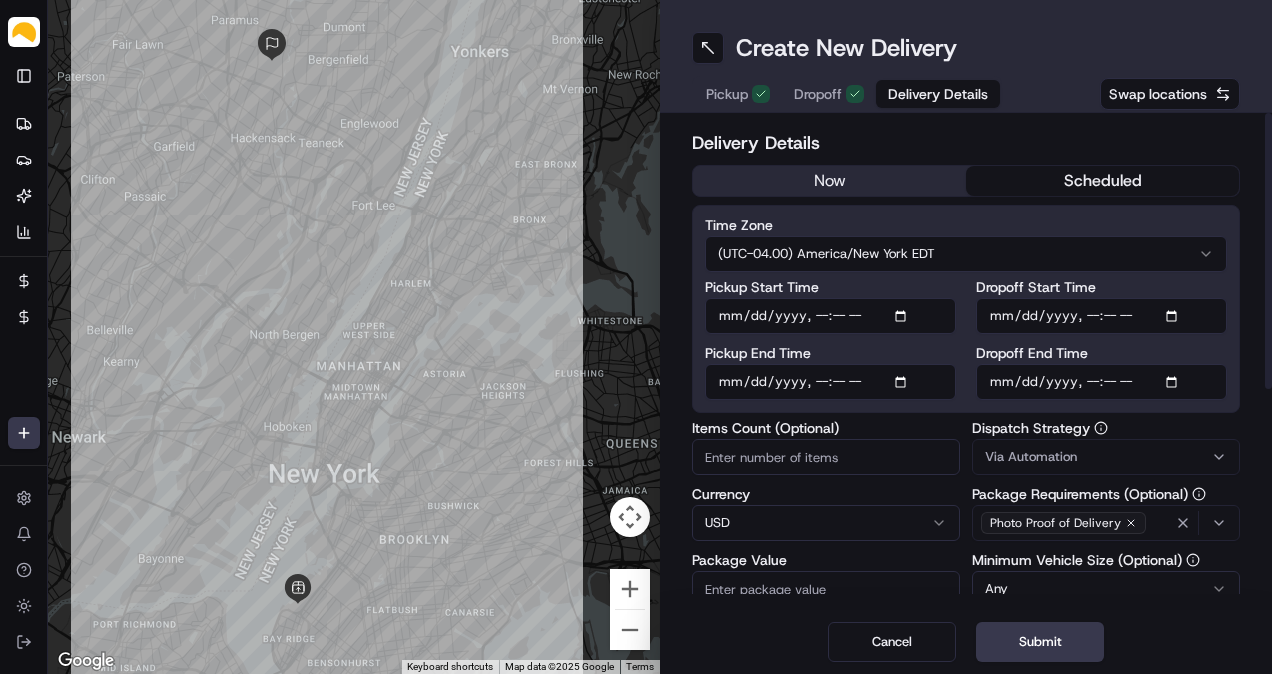 click on "Pickup Start Time" at bounding box center [830, 316] 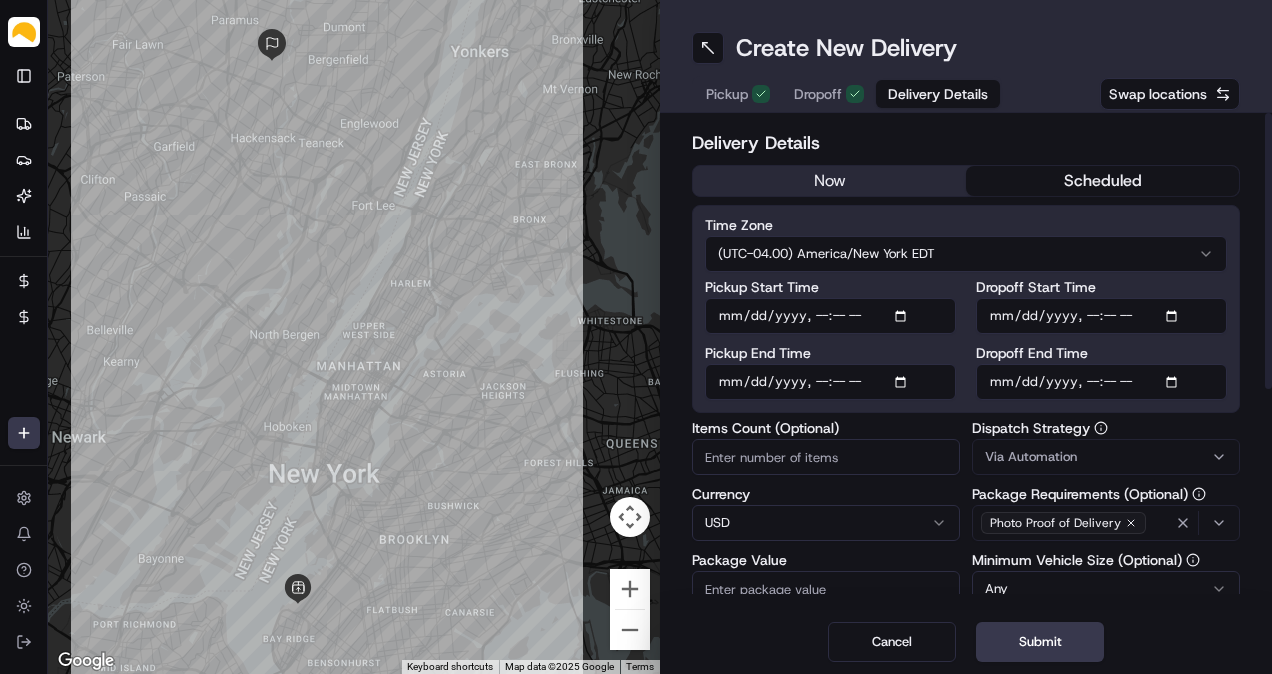 type on "2025-08-05T12:00" 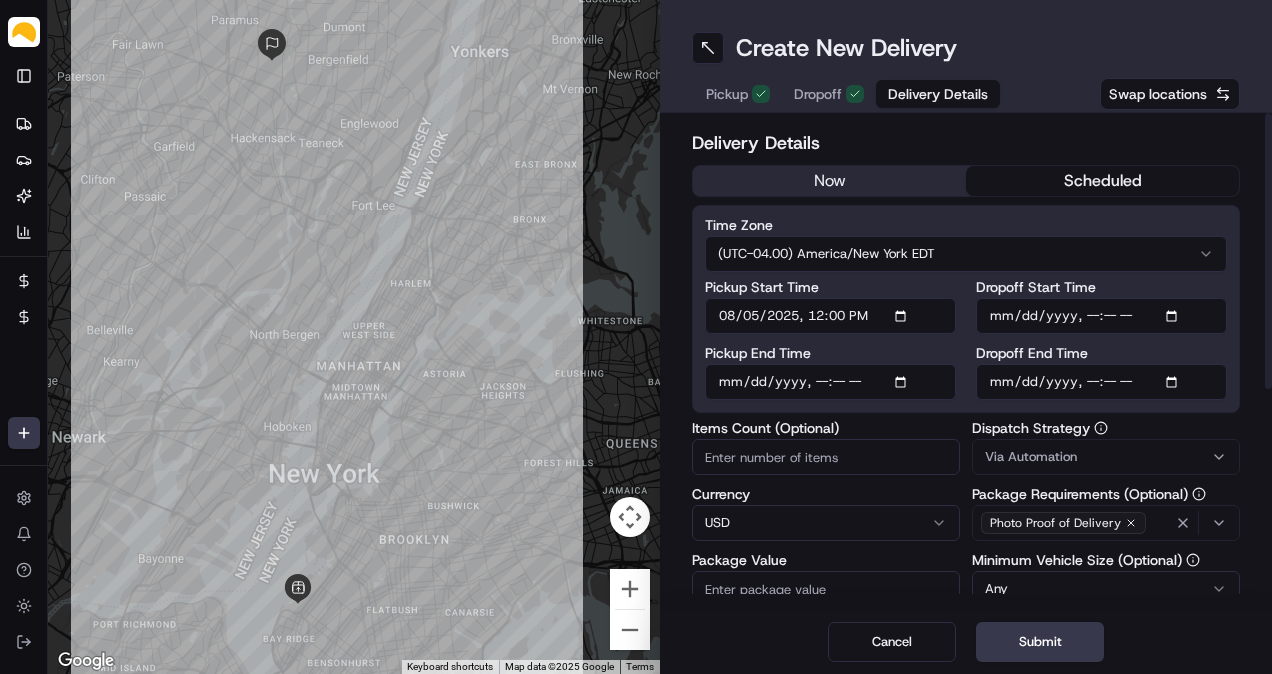 click on "Pickup End Time" at bounding box center [830, 382] 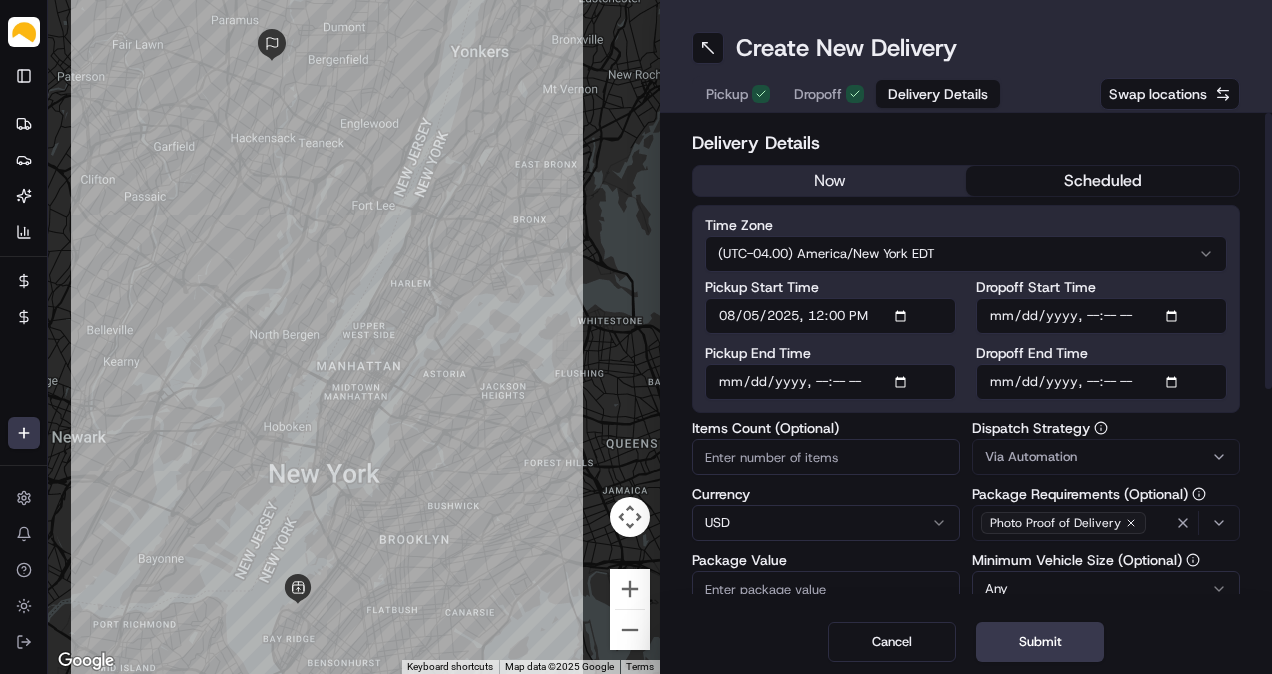 drag, startPoint x: 823, startPoint y: 377, endPoint x: 836, endPoint y: 398, distance: 24.698177 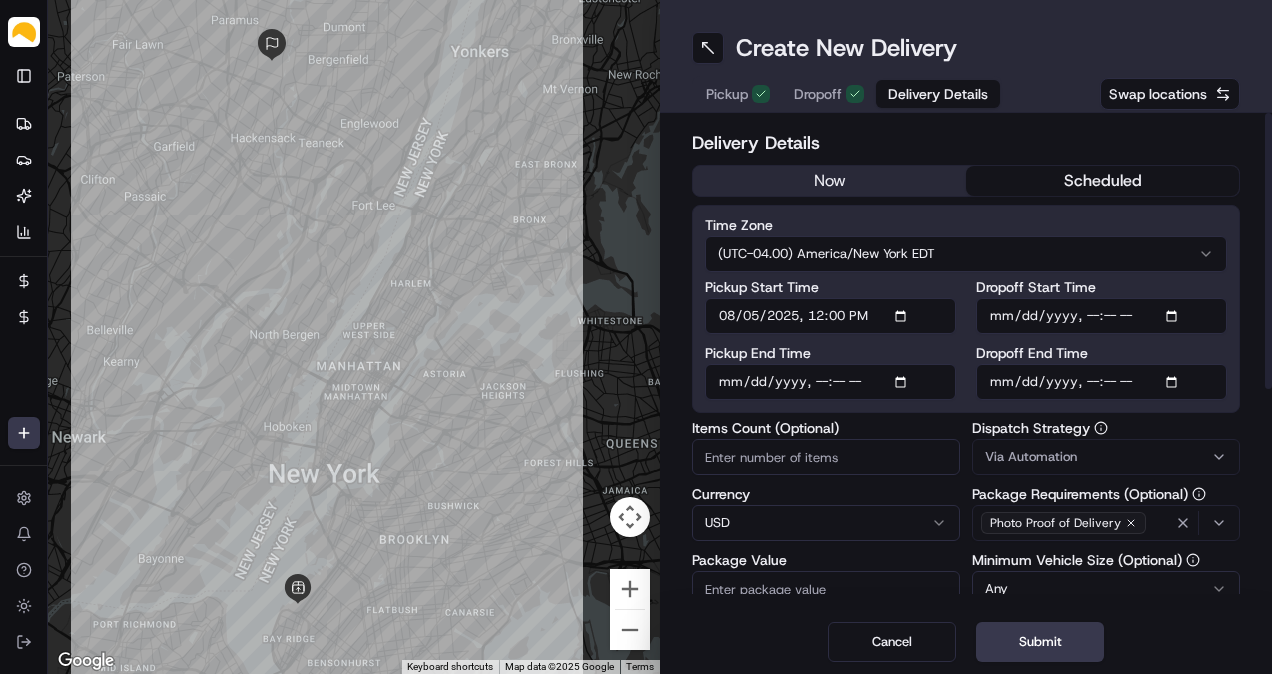 click on "Pickup End Time" at bounding box center (830, 382) 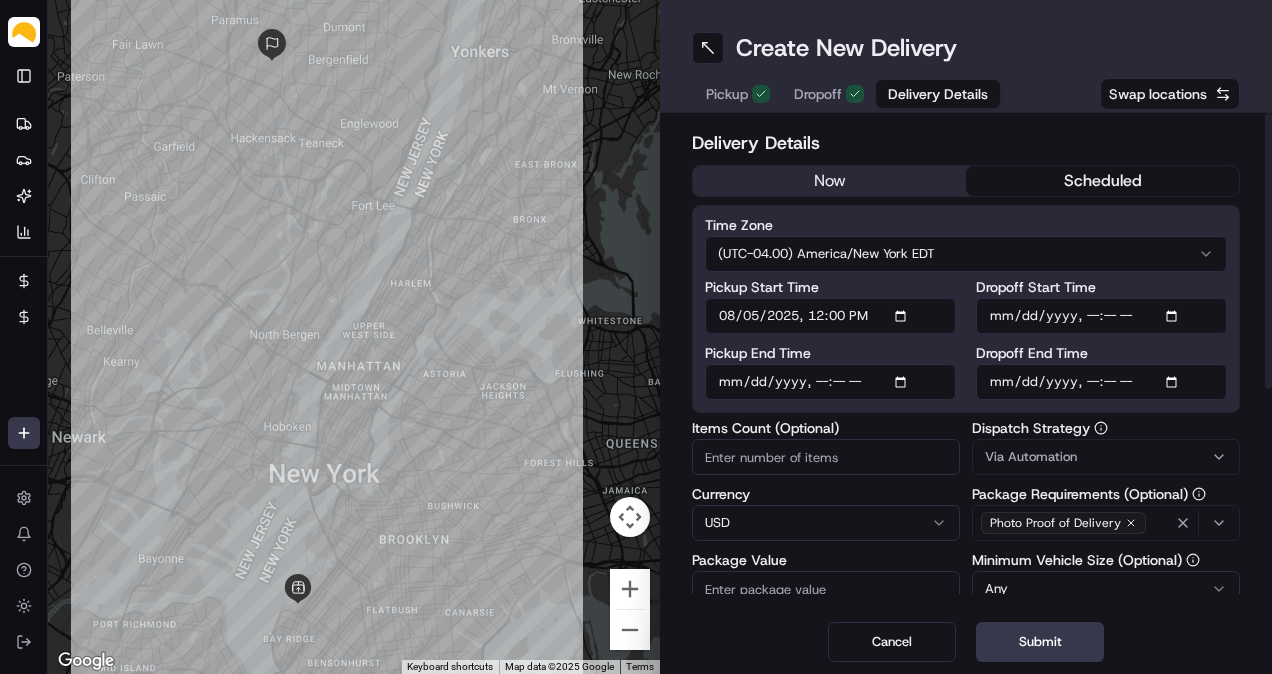 type on "2025-08-05T15:00" 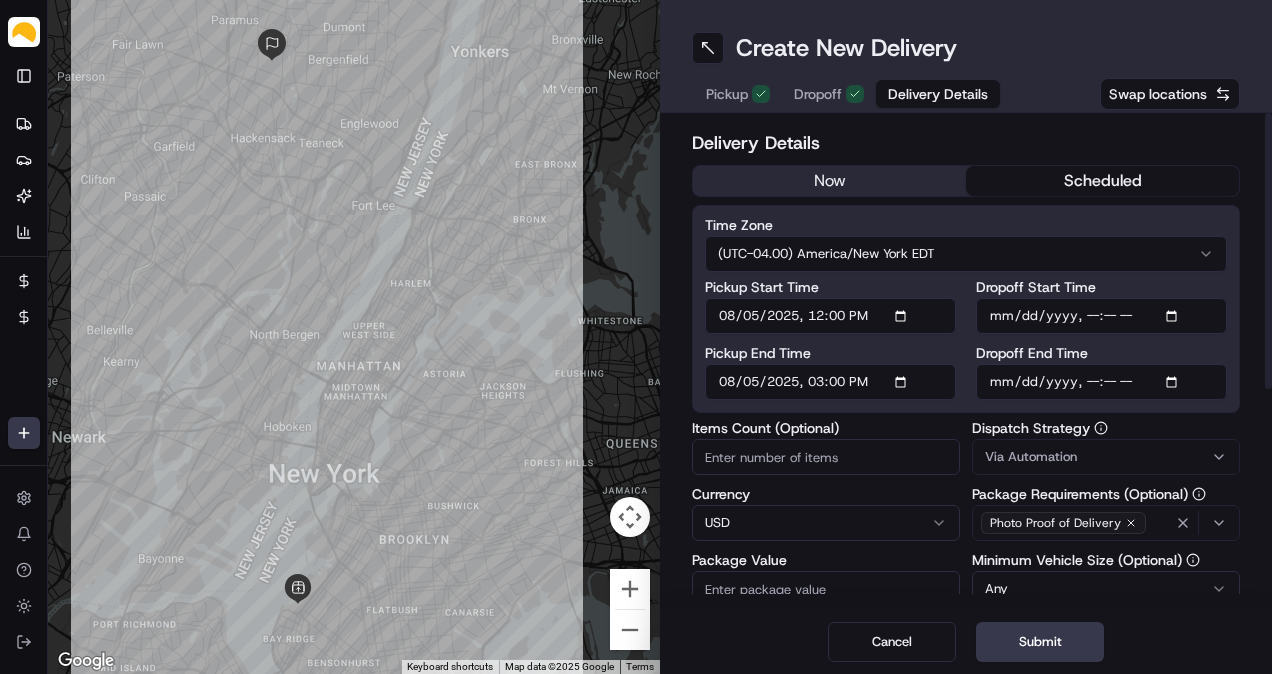 click on "Dropoff End Time" at bounding box center [1101, 382] 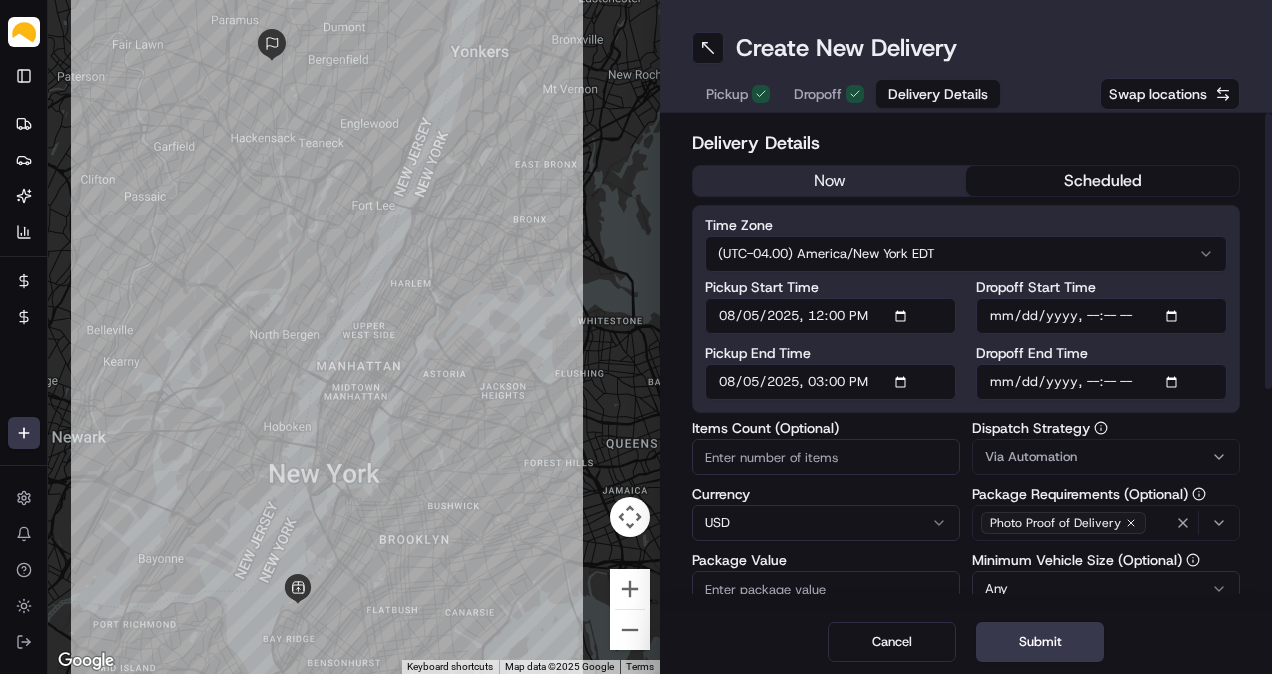 click on "Dropoff End Time" at bounding box center (1101, 382) 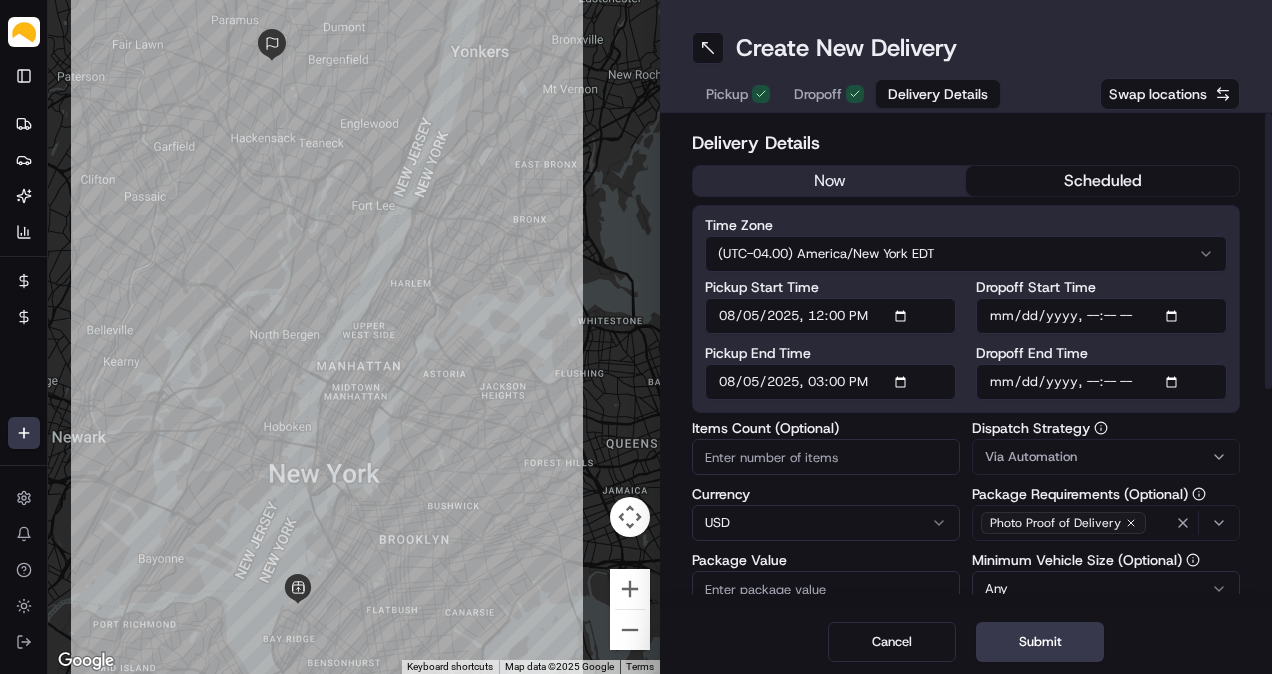 click on "Dropoff End Time" at bounding box center [1101, 382] 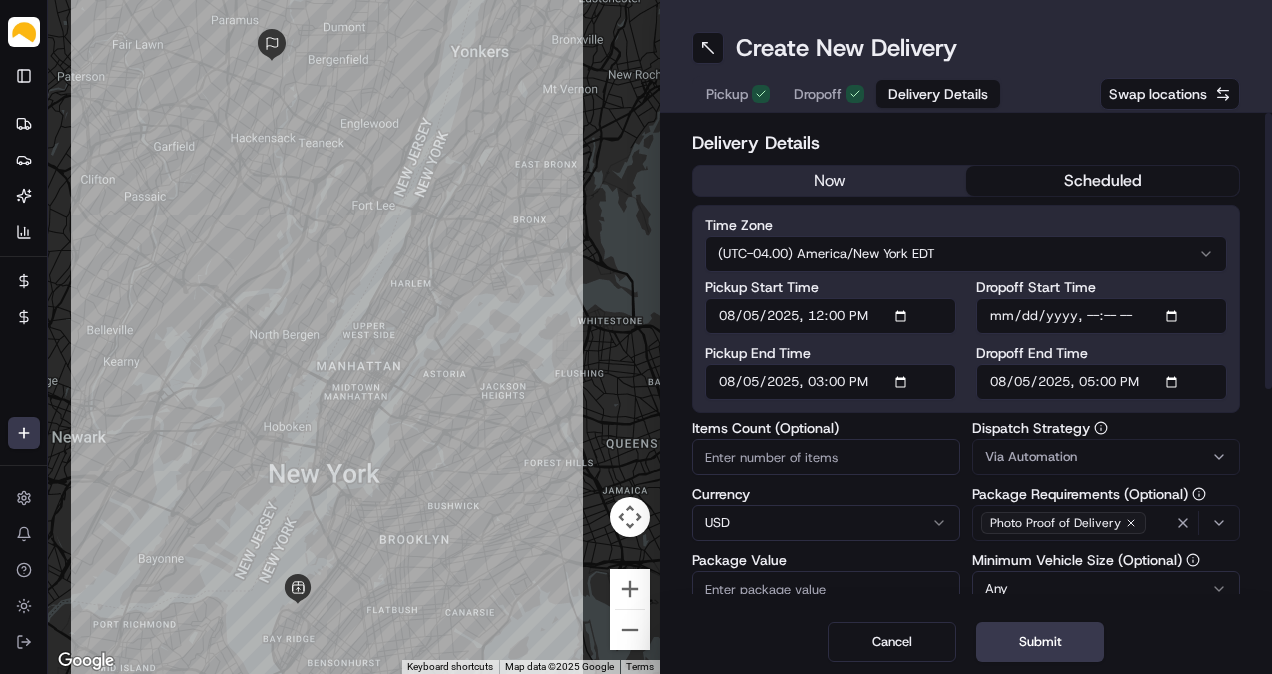 click on "Items Count (Optional)" at bounding box center (826, 457) 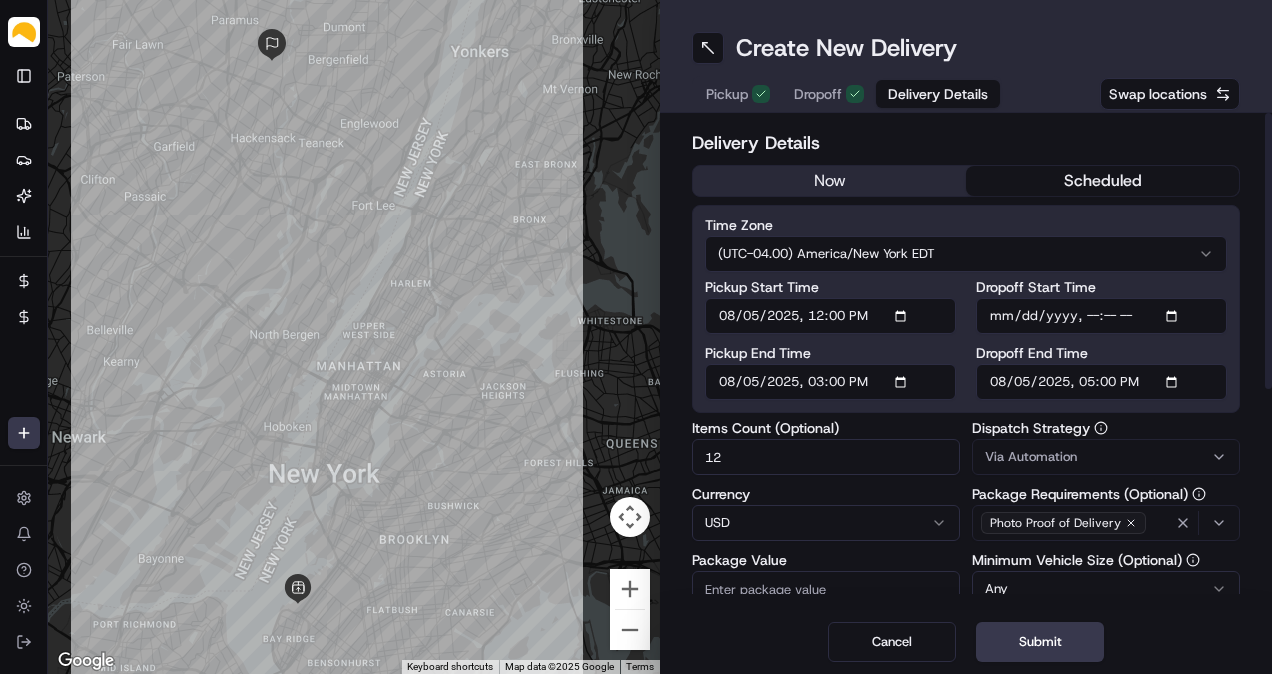 type on "12" 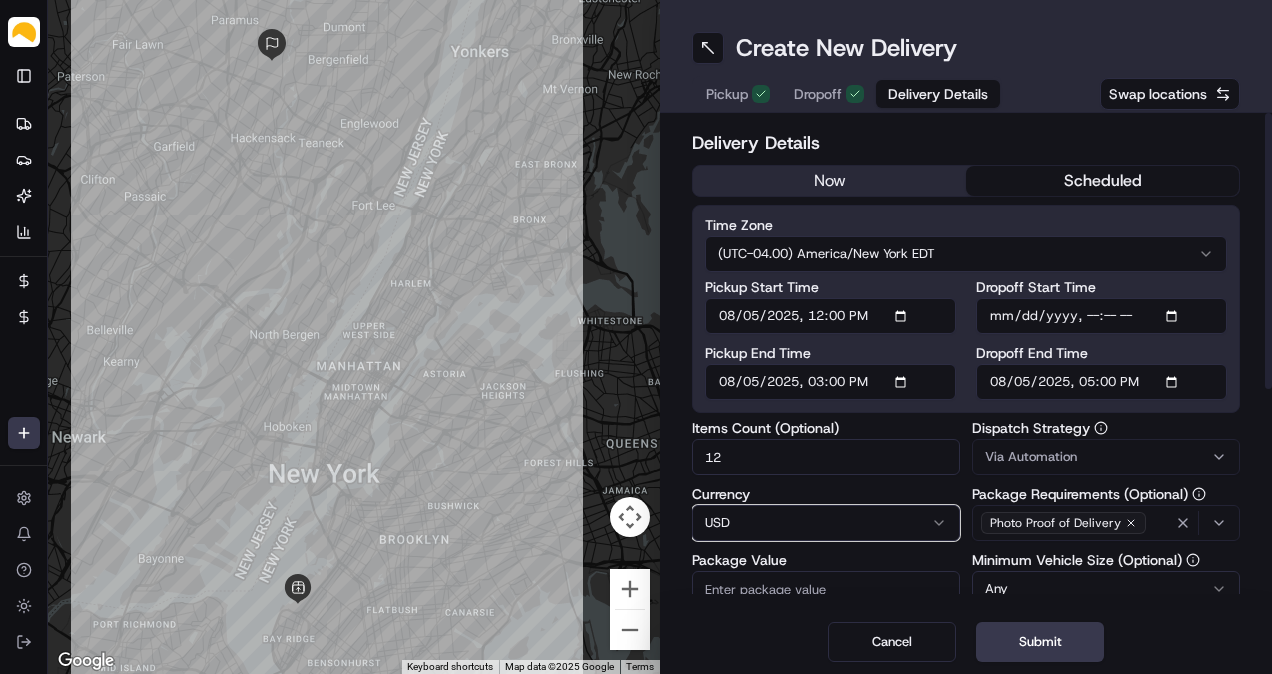 type 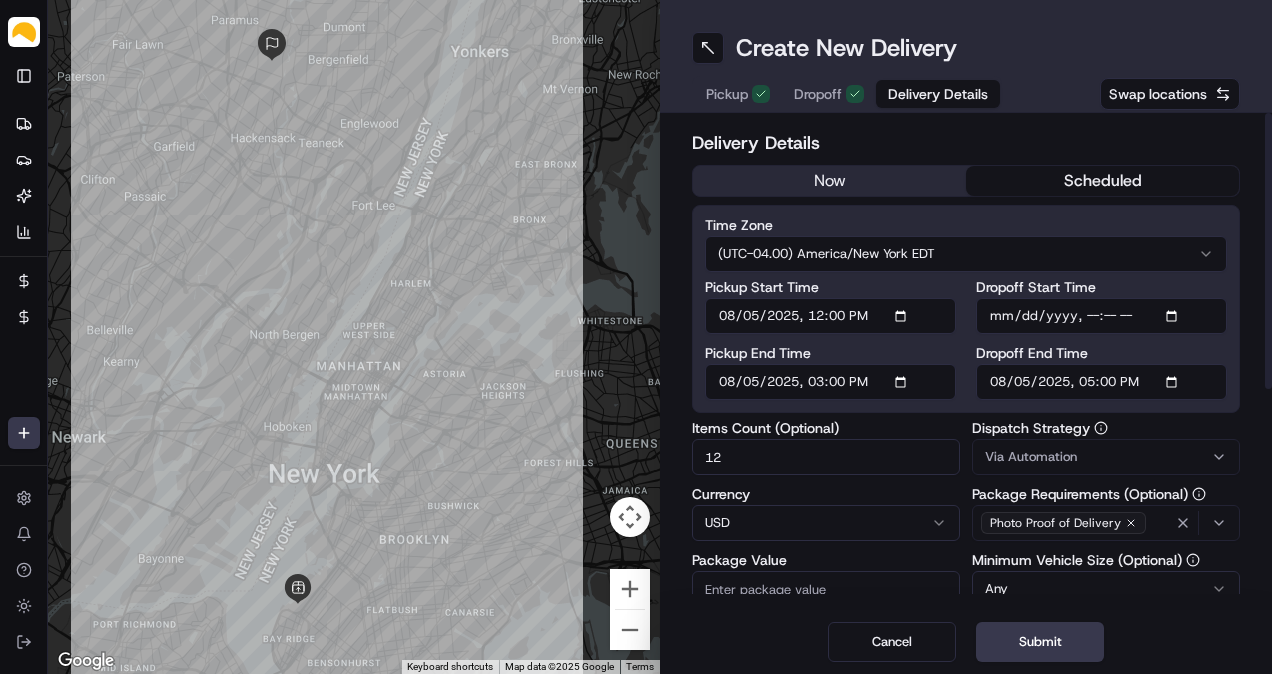 scroll, scrollTop: 92, scrollLeft: 0, axis: vertical 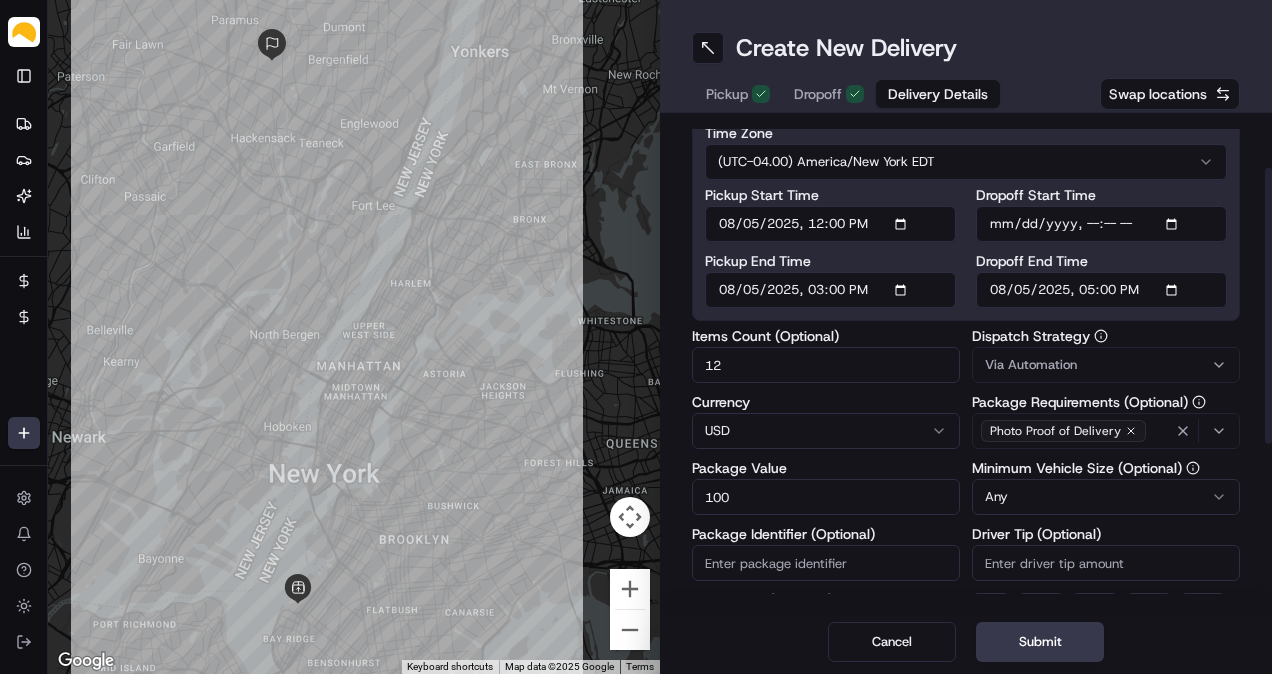 type on "100" 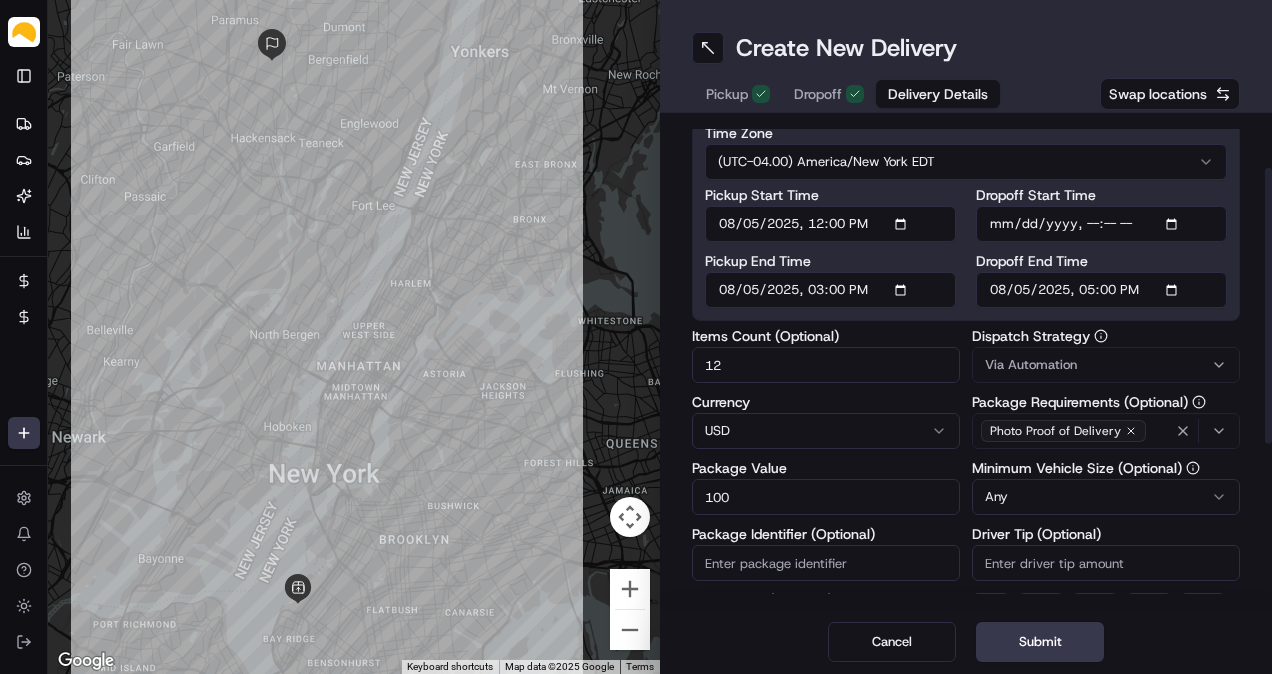 scroll, scrollTop: 359, scrollLeft: 0, axis: vertical 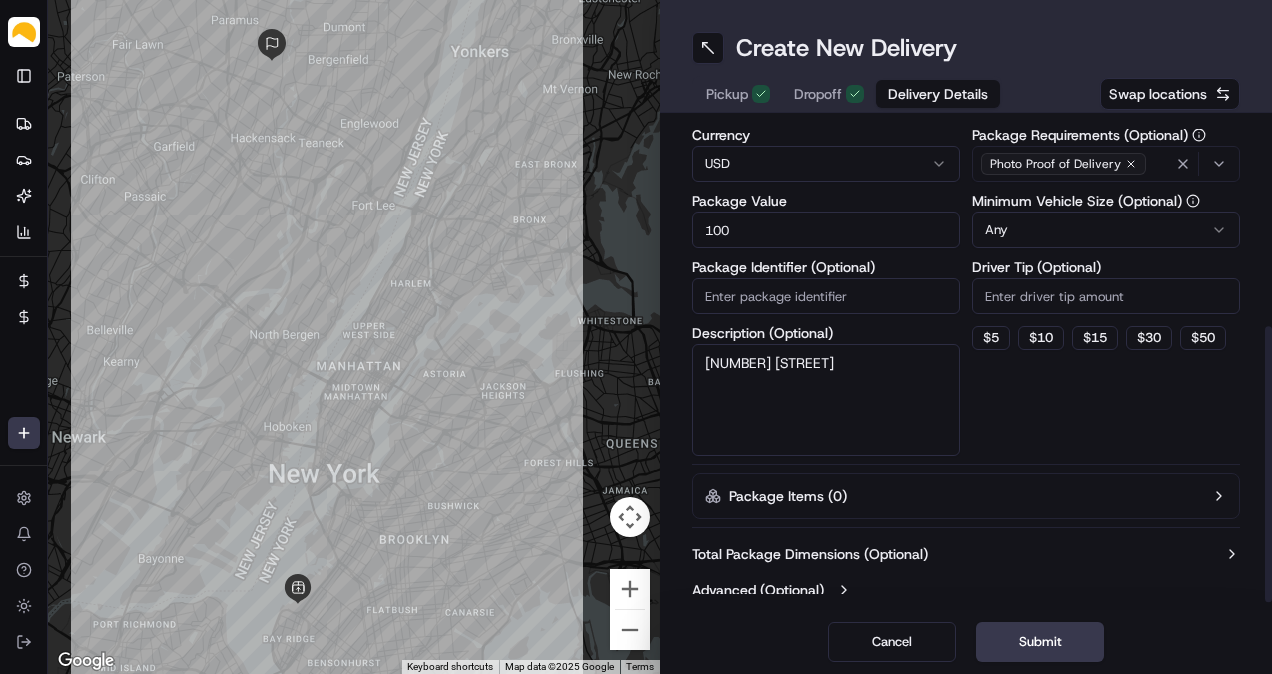 type on "[NUMBER] [STREET]" 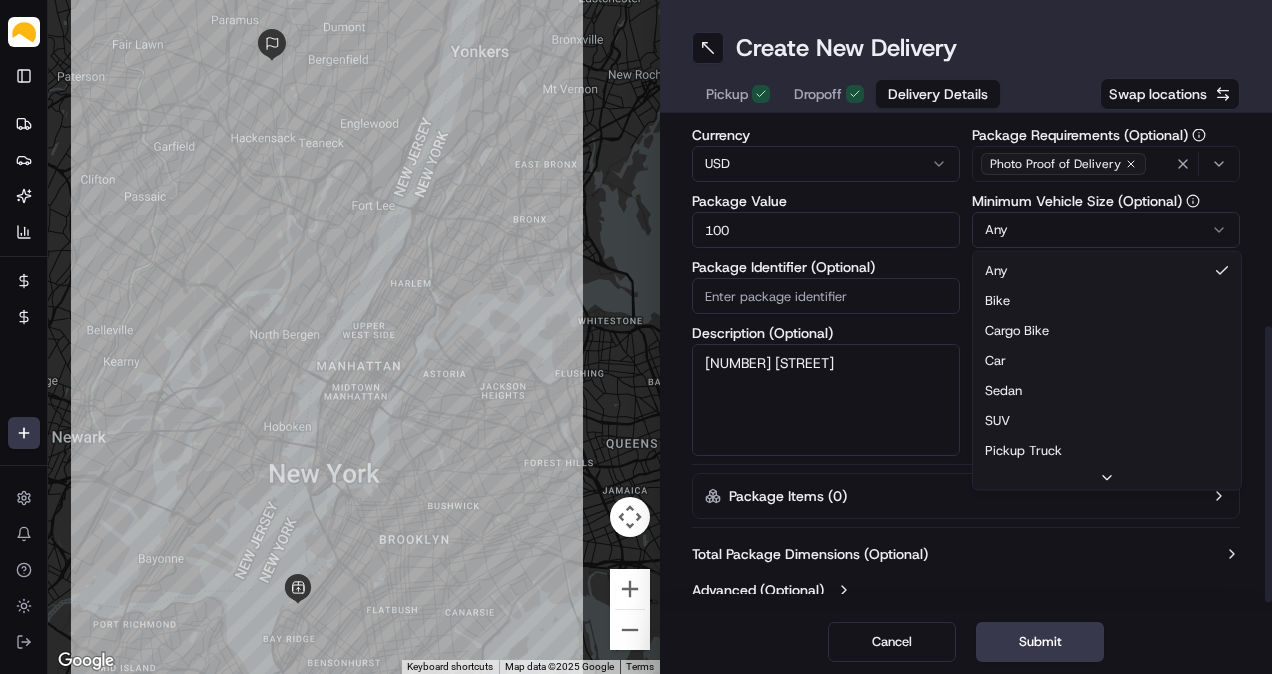 click on "[COMPANY] [EMAIL]@[DOMAIN] Toggle Sidebar Deliveries Providers Nash AI Analytics Favorites Billing Refund Requests Main Menu Members & Organization Organization Users Roles Preferences Customization Tracking Orchestration Automations Dispatch Strategy Locations Pickup Locations Dropoff Locations Billing Billing Refund Requests Integrations Notification Triggers Webhooks API Keys Request Logs Create Settings Notifications Chat with us! Toggle Theme Log out To navigate the map with touch gestures double-tap and hold your finger on the map, then drag the map. ← Move left → Move right ↑ Move up ↓ Move down + Zoom in - Zoom out Home Jump left by 75% End Jump right by 75% Page Up Jump up by 75% Page Down Jump down by 75% Keyboard shortcuts Map Data Map data ©2025 Google Map data ©2025 Google 2 km Click to toggle between metric and imperial units Terms Report a map error Create New Delivery Pickup Dropoff Delivery Details Swap locations Delivery Details now scheduled Time Zone 12 USD" at bounding box center [636, 337] 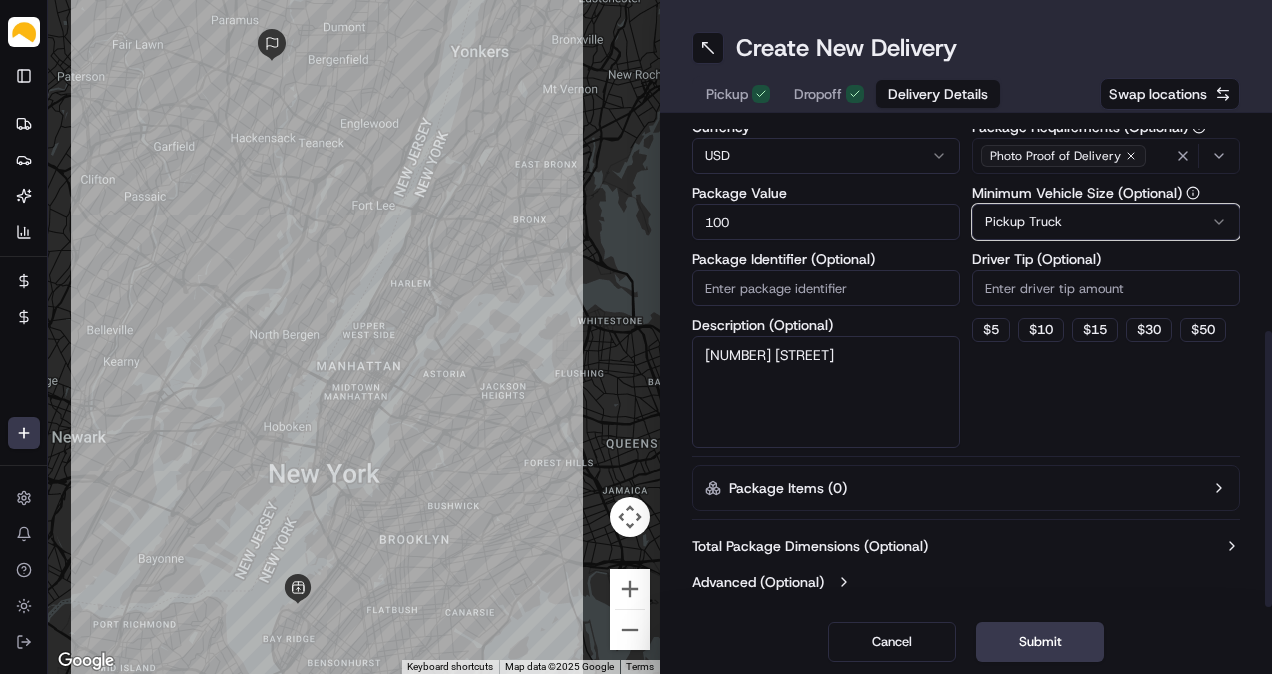 scroll, scrollTop: 371, scrollLeft: 0, axis: vertical 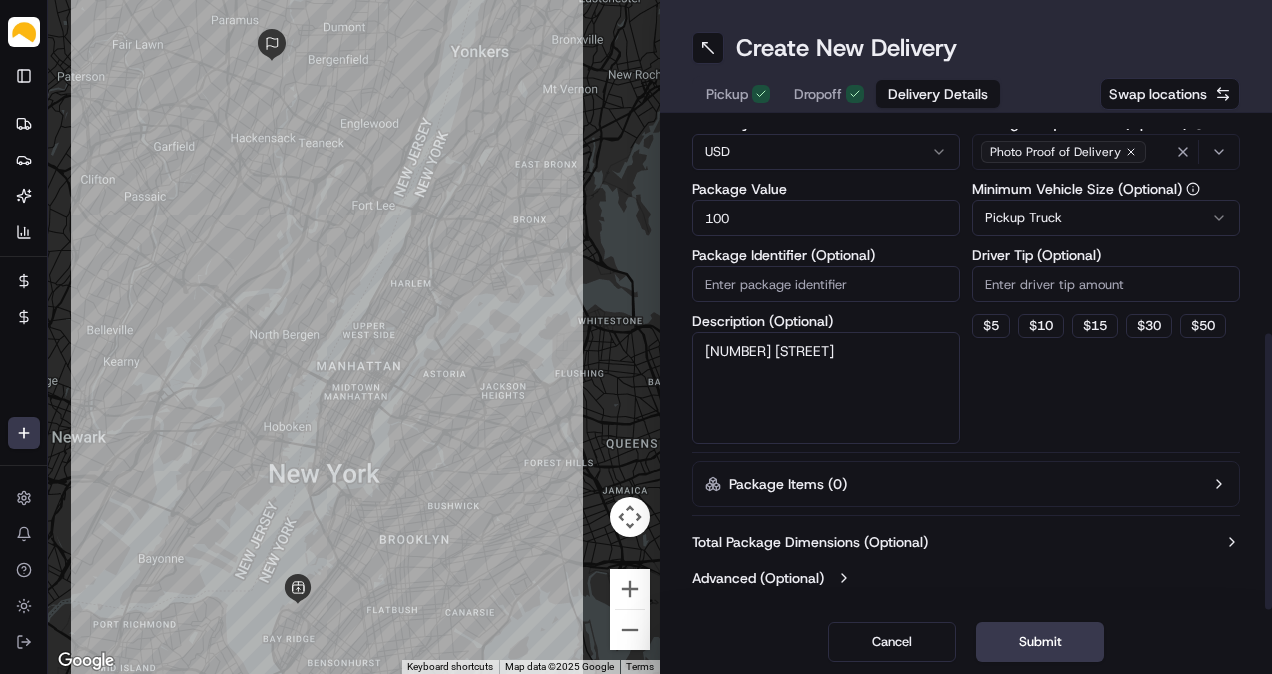 click on "Total Package Dimensions (Optional) Advanced (Optional)" at bounding box center (966, 560) 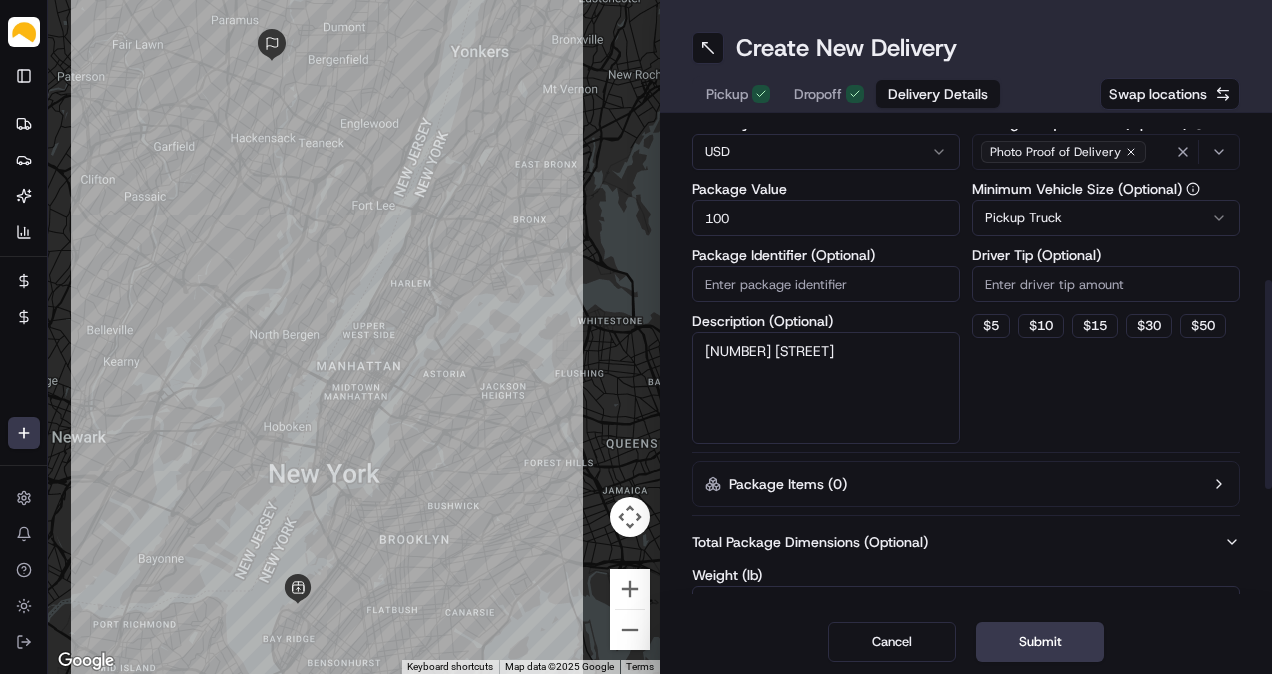 scroll, scrollTop: 639, scrollLeft: 0, axis: vertical 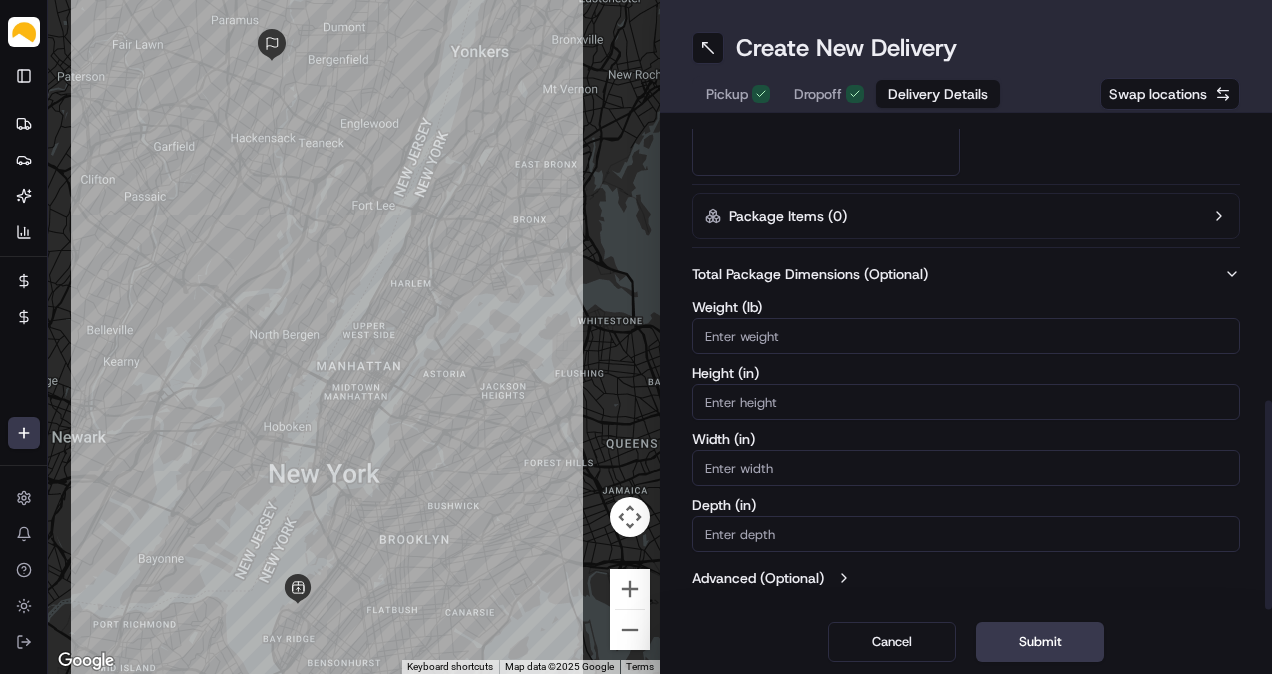 click on "Weight ( lb )" at bounding box center (966, 336) 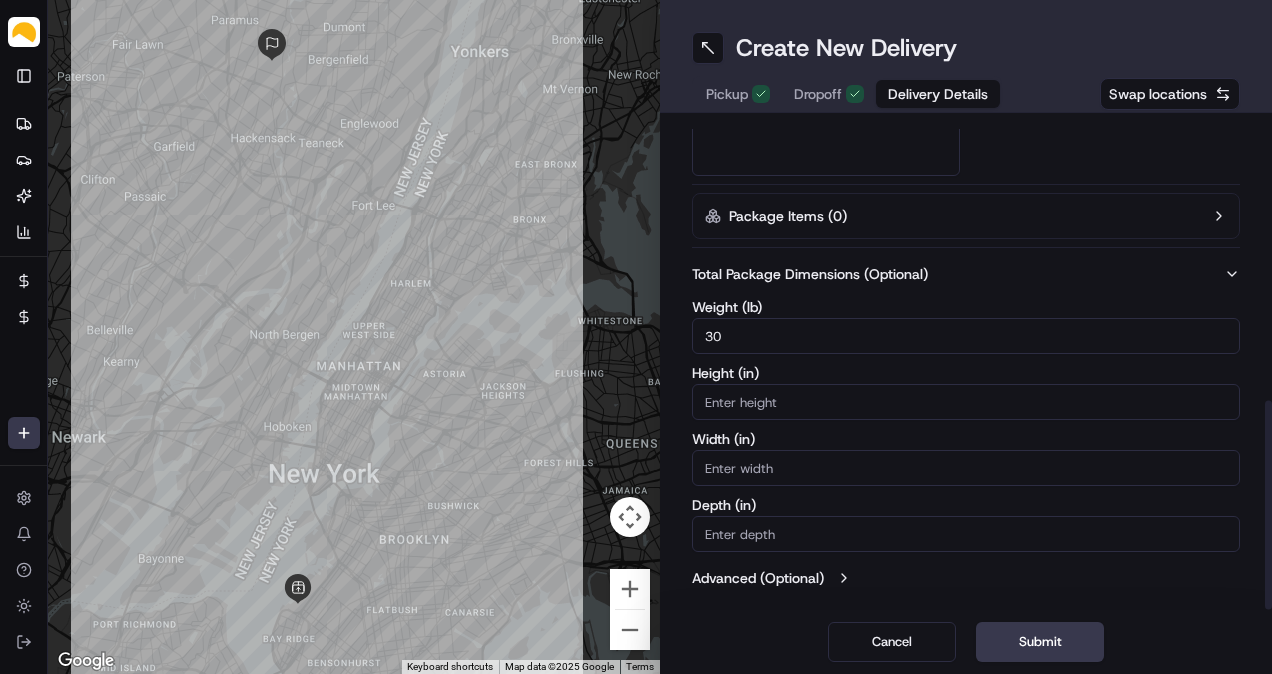 type on "30" 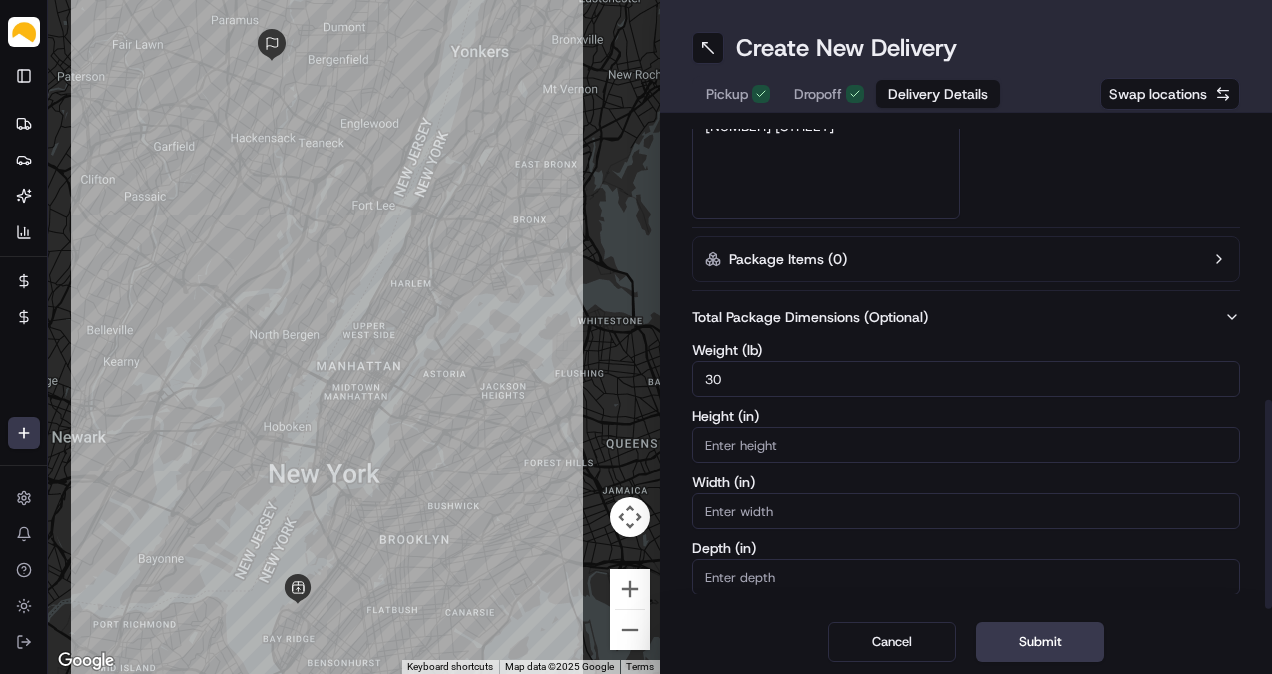 scroll, scrollTop: 639, scrollLeft: 0, axis: vertical 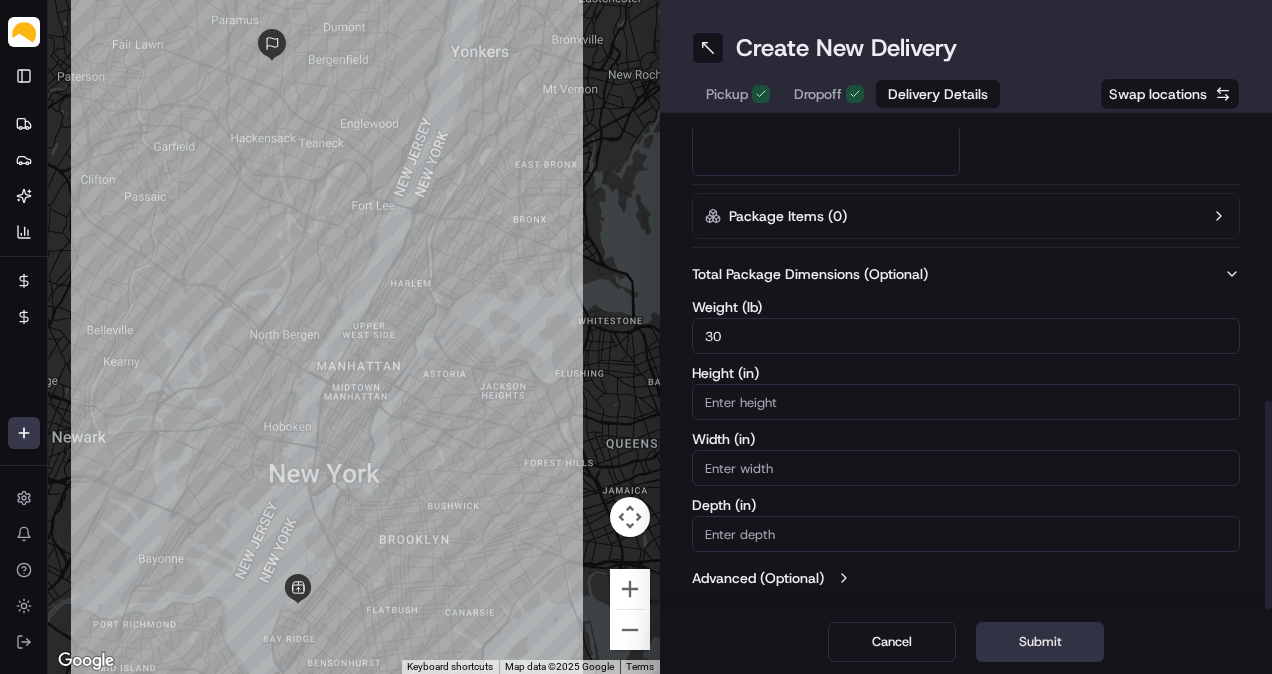 click on "Submit" at bounding box center (1040, 642) 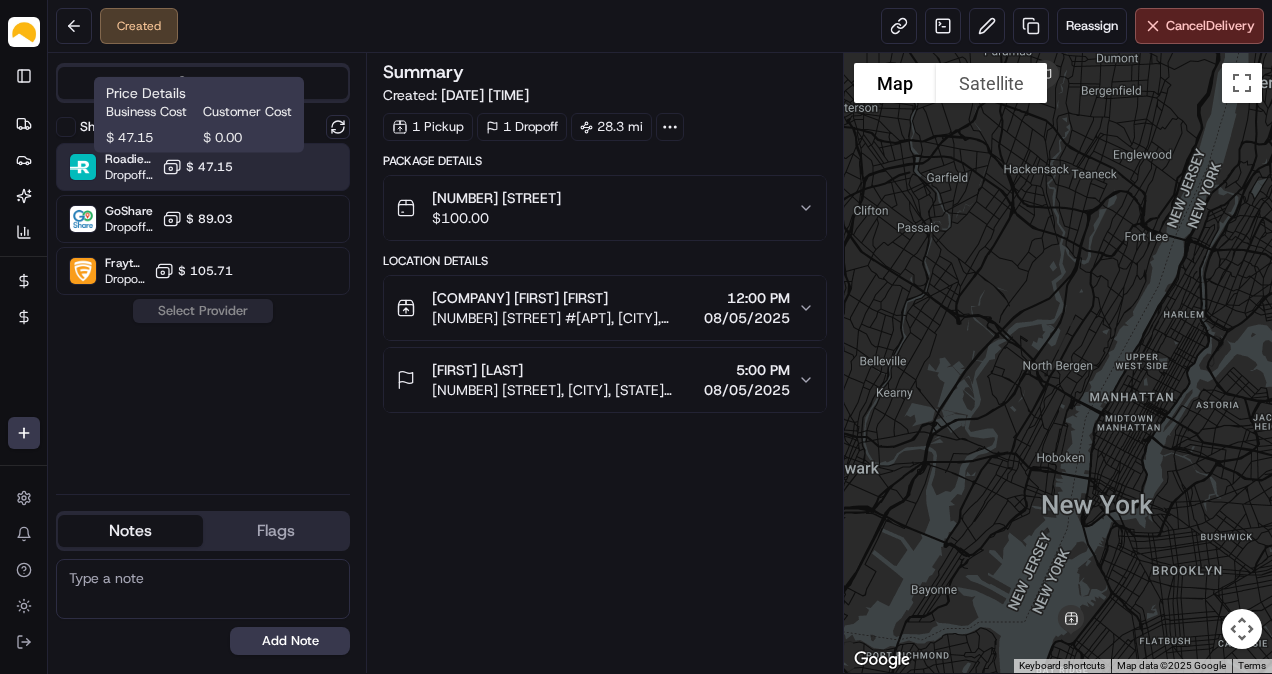 click on "$   47.15" at bounding box center [209, 167] 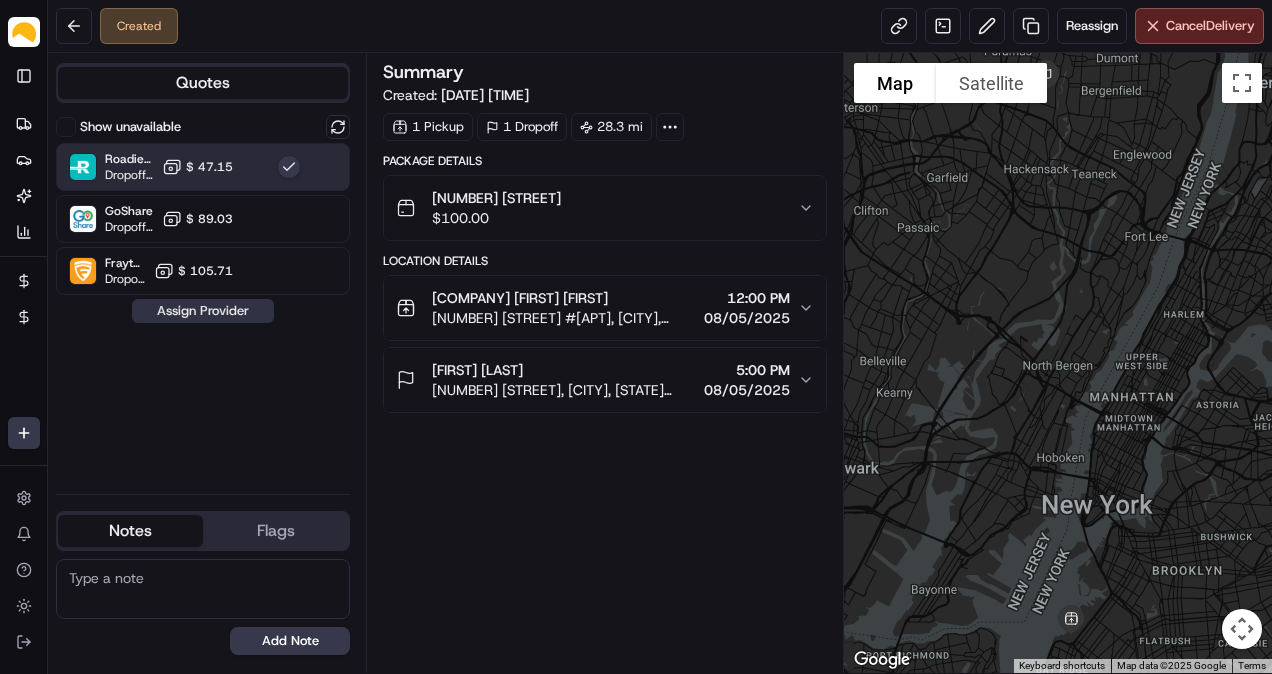 click on "Assign Provider" at bounding box center (203, 311) 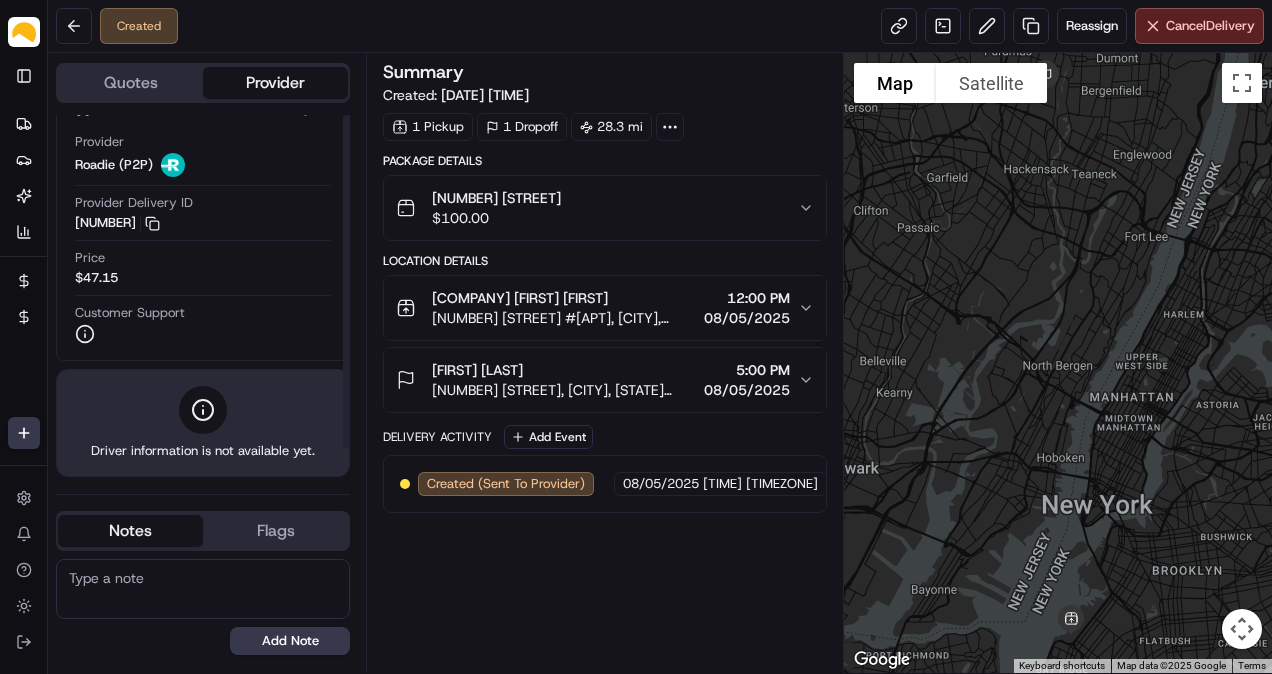 scroll, scrollTop: 0, scrollLeft: 0, axis: both 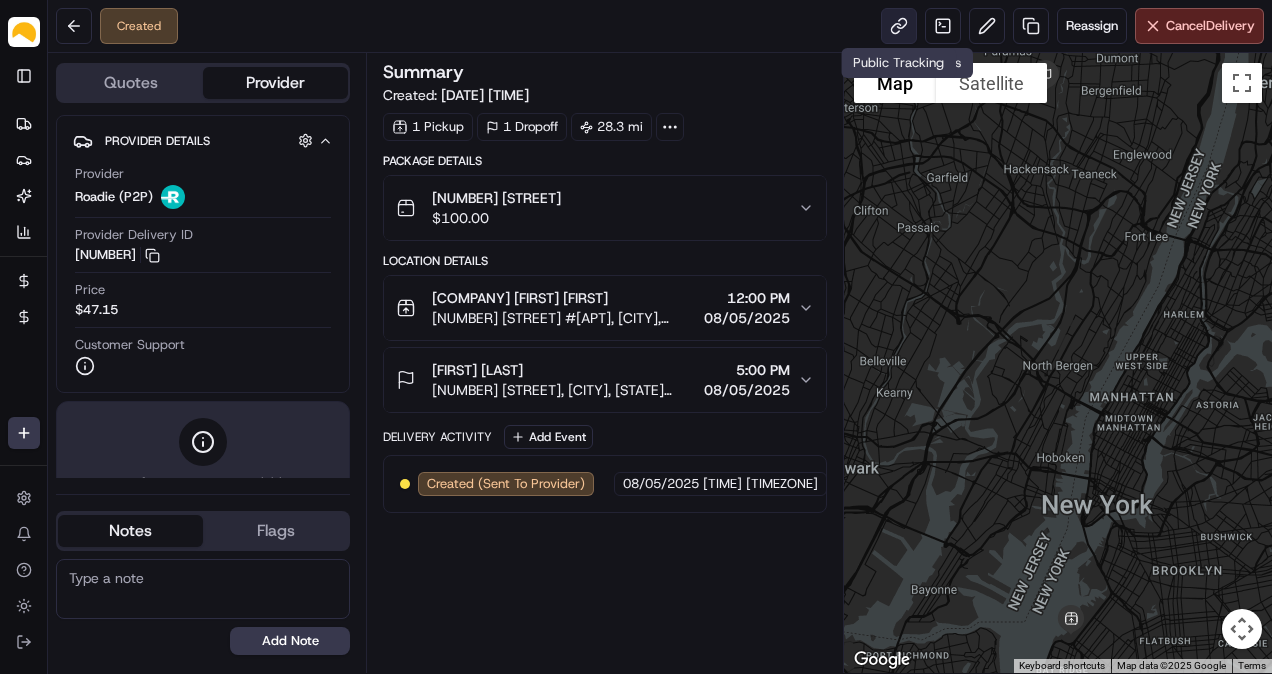 click at bounding box center [899, 26] 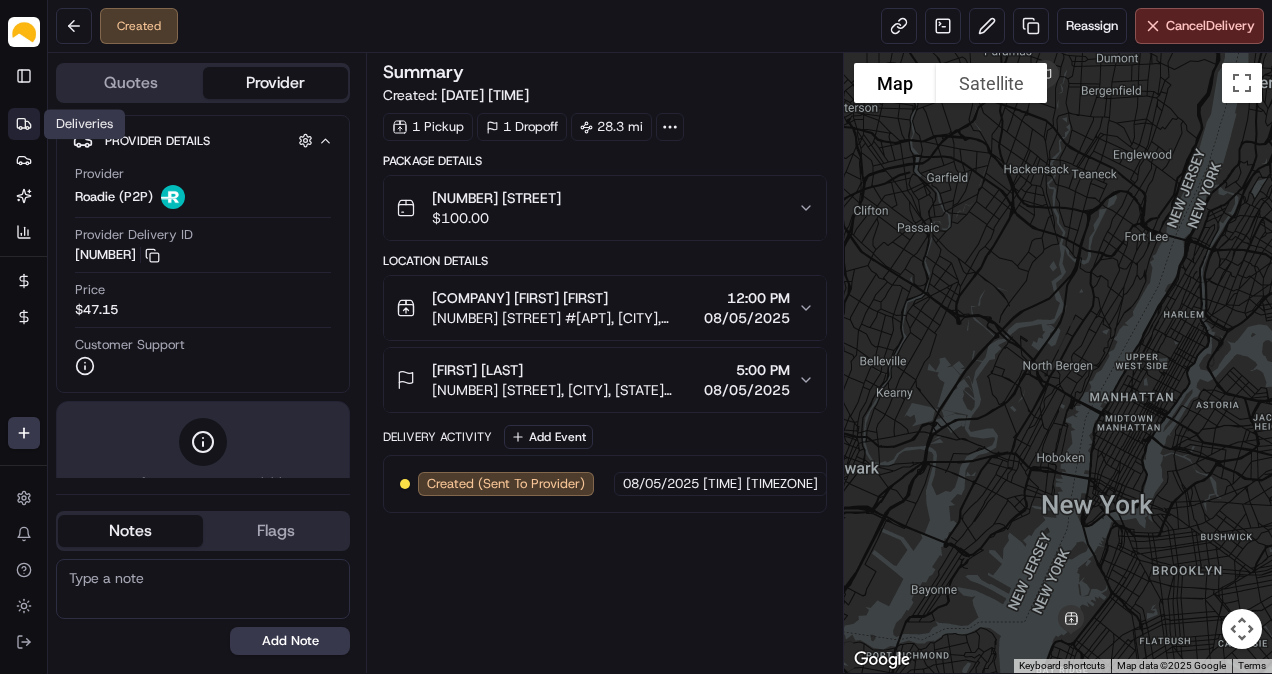 click on "Deliveries" at bounding box center [24, 124] 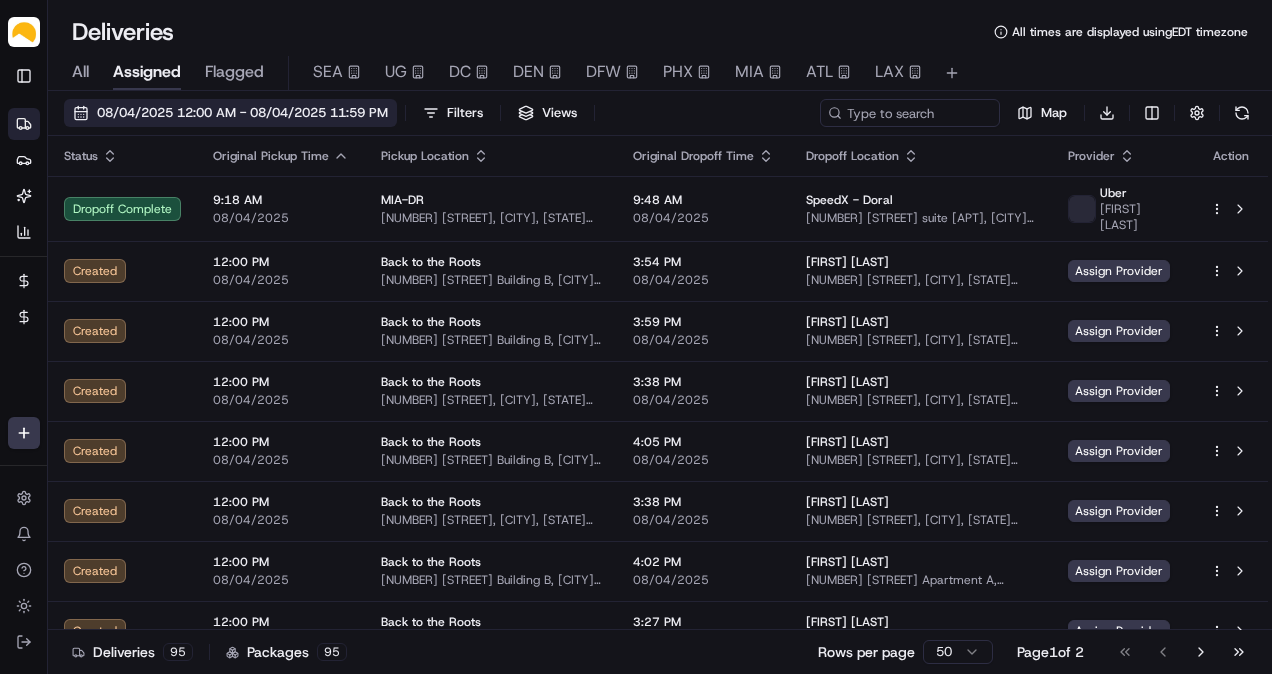click on "08/04/2025 12:00 AM - 08/04/2025 11:59 PM" at bounding box center (242, 113) 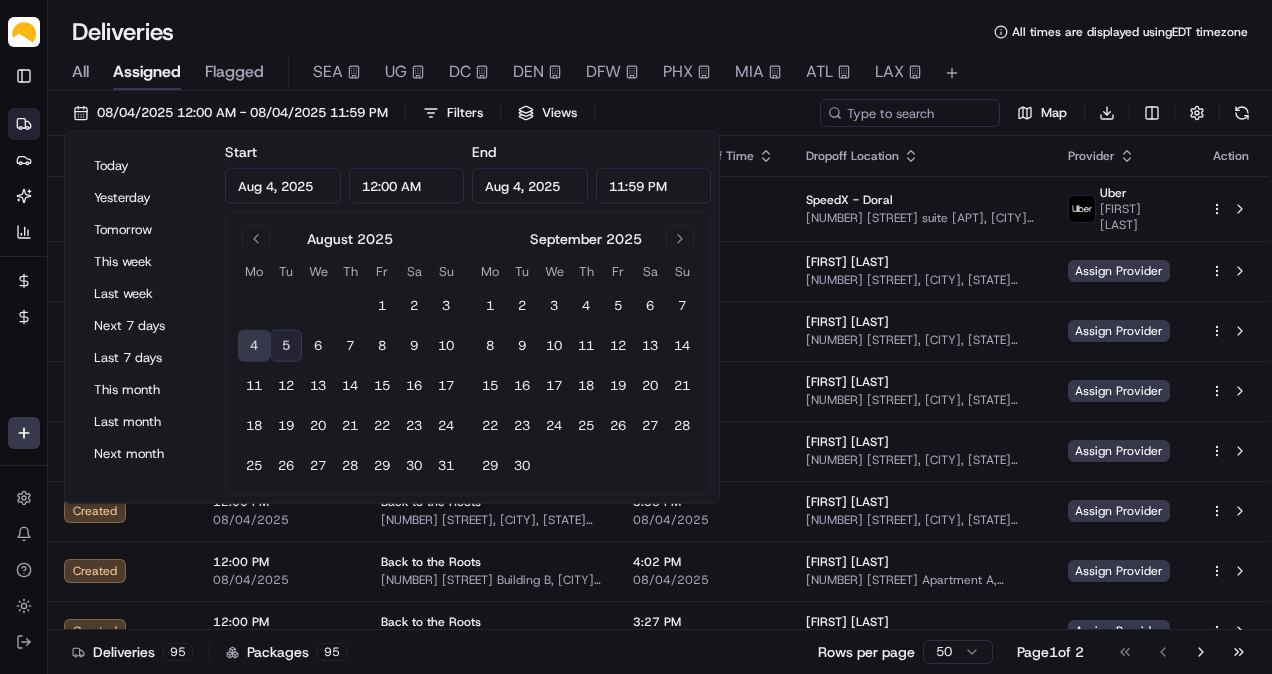 click on "5" at bounding box center (286, 346) 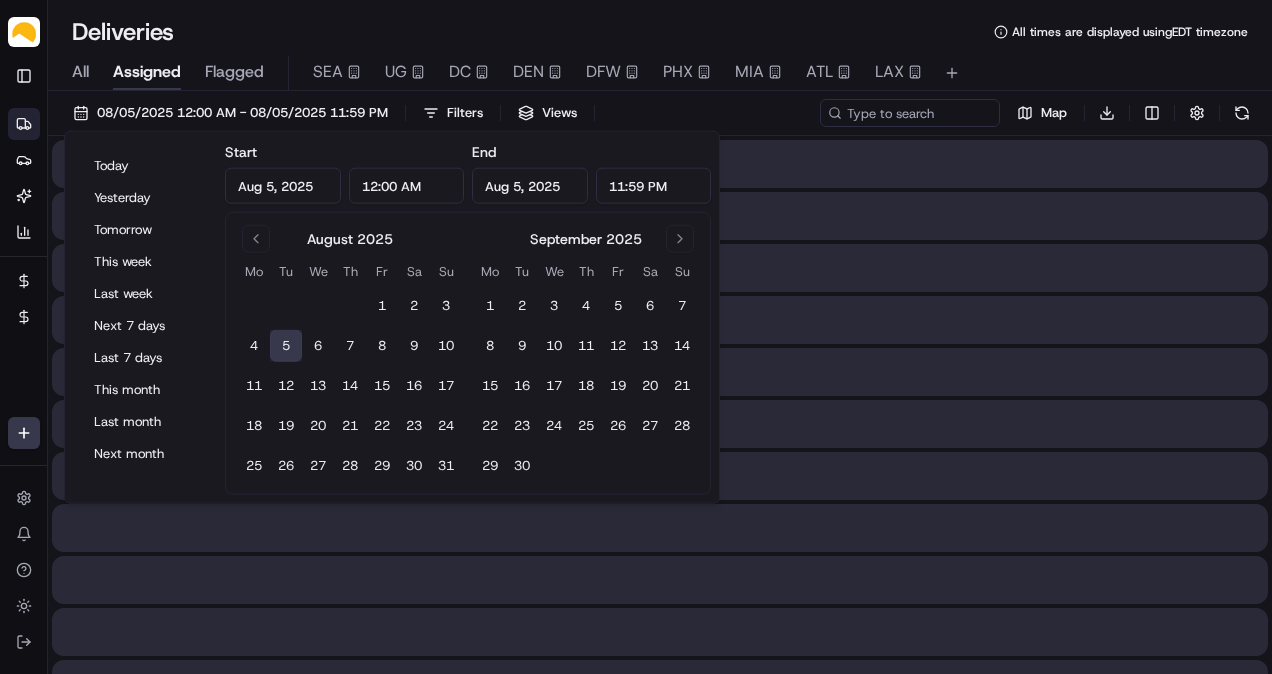 type on "Aug 5, 2025" 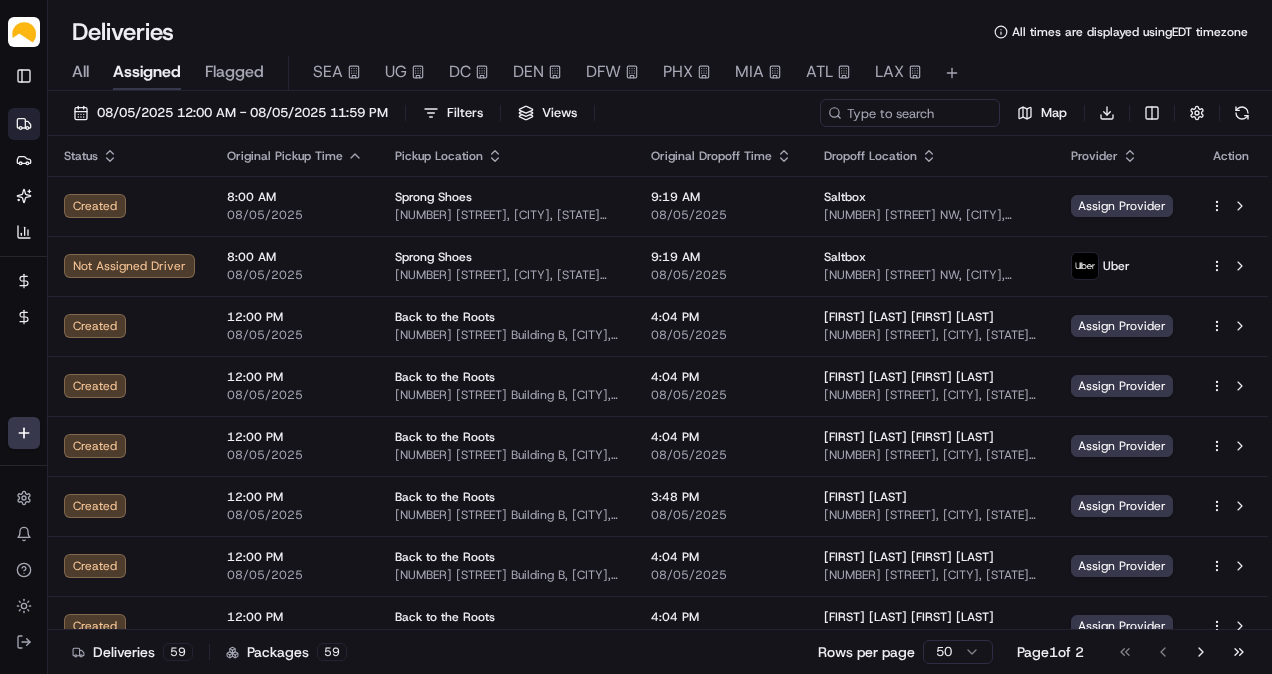 click on "All" at bounding box center [80, 72] 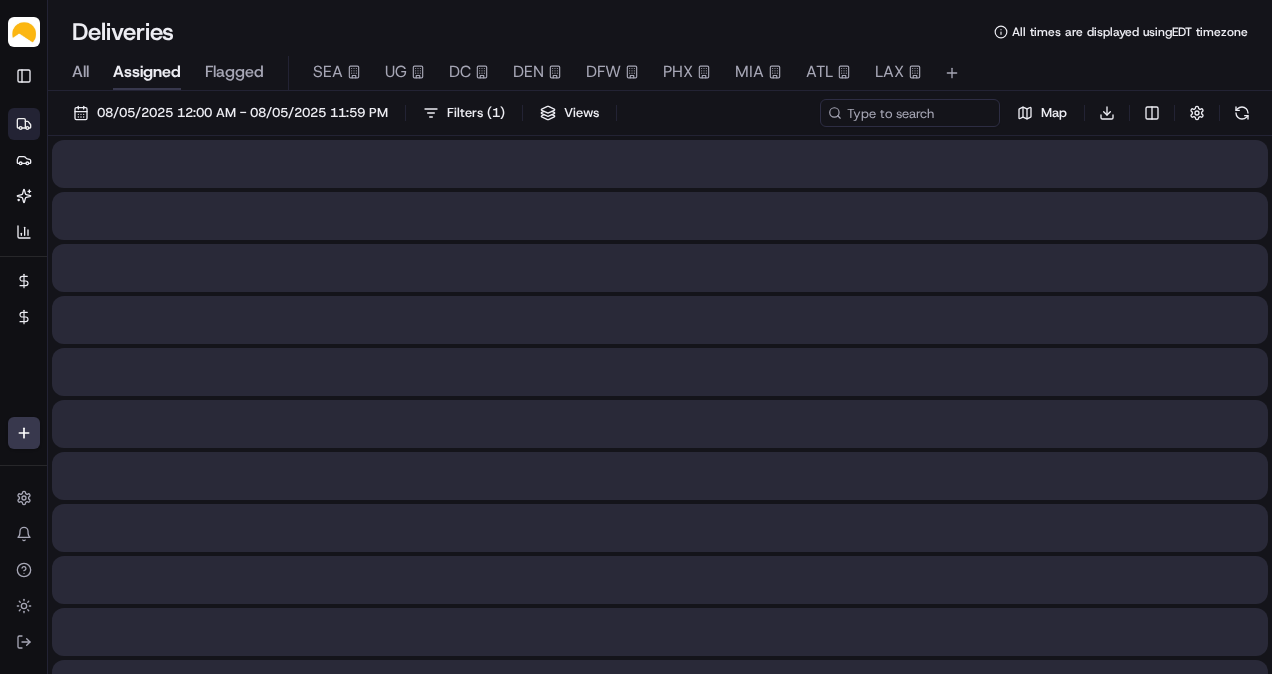 click on "Assigned" at bounding box center [147, 72] 